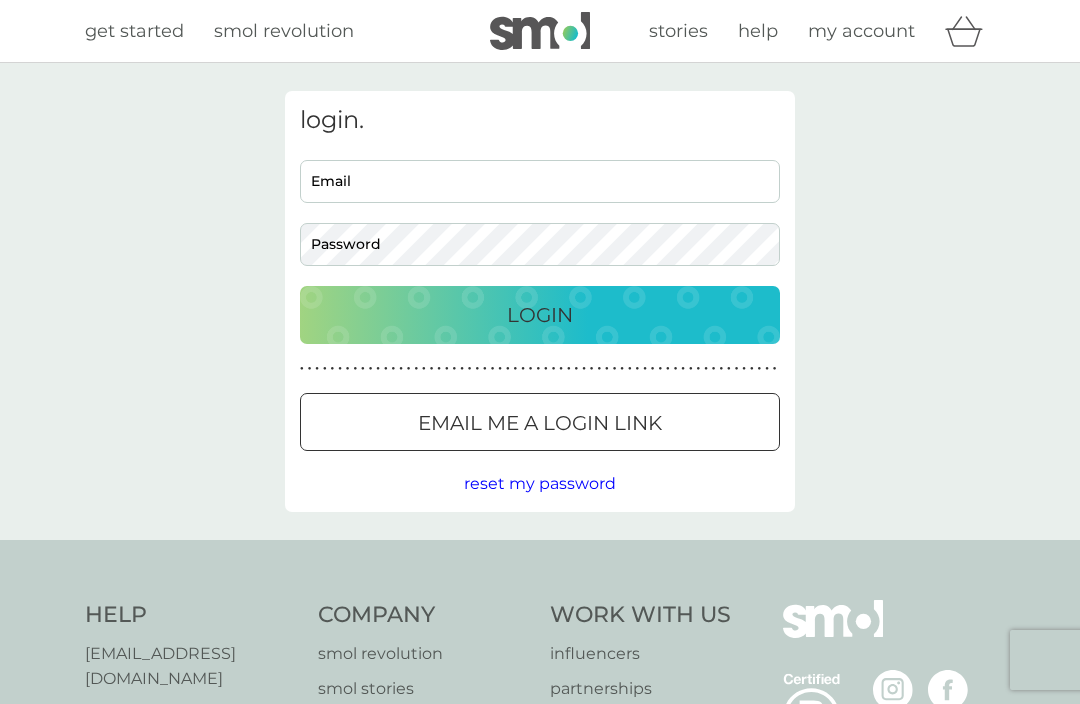 scroll, scrollTop: 0, scrollLeft: 0, axis: both 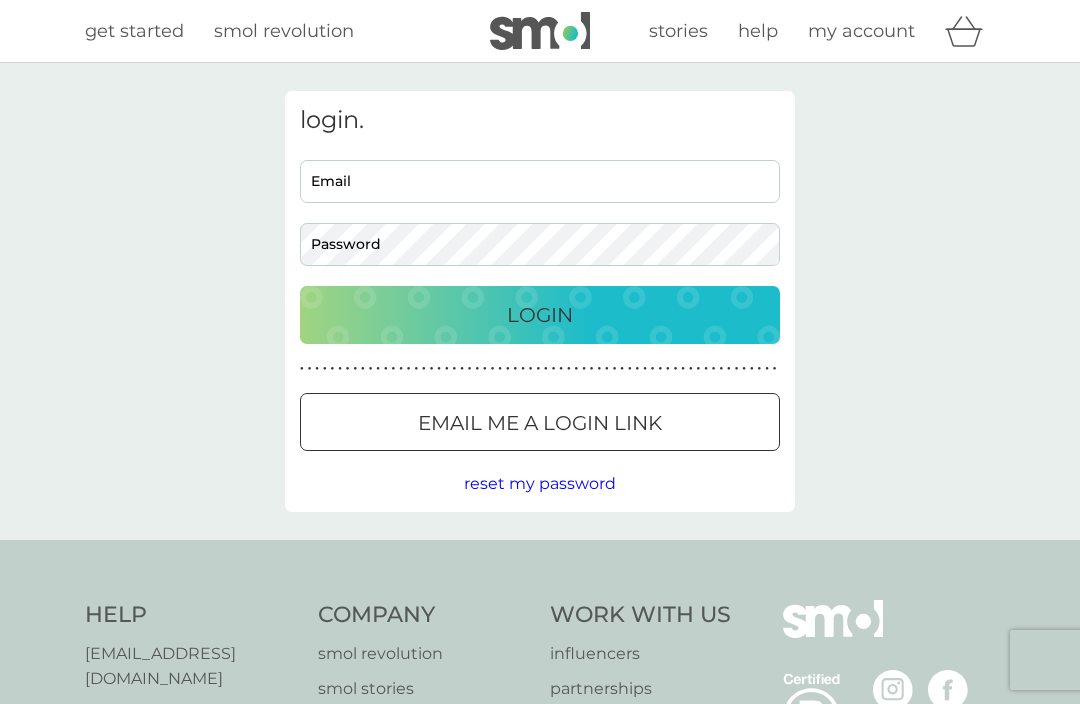click on "Email" at bounding box center (540, 181) 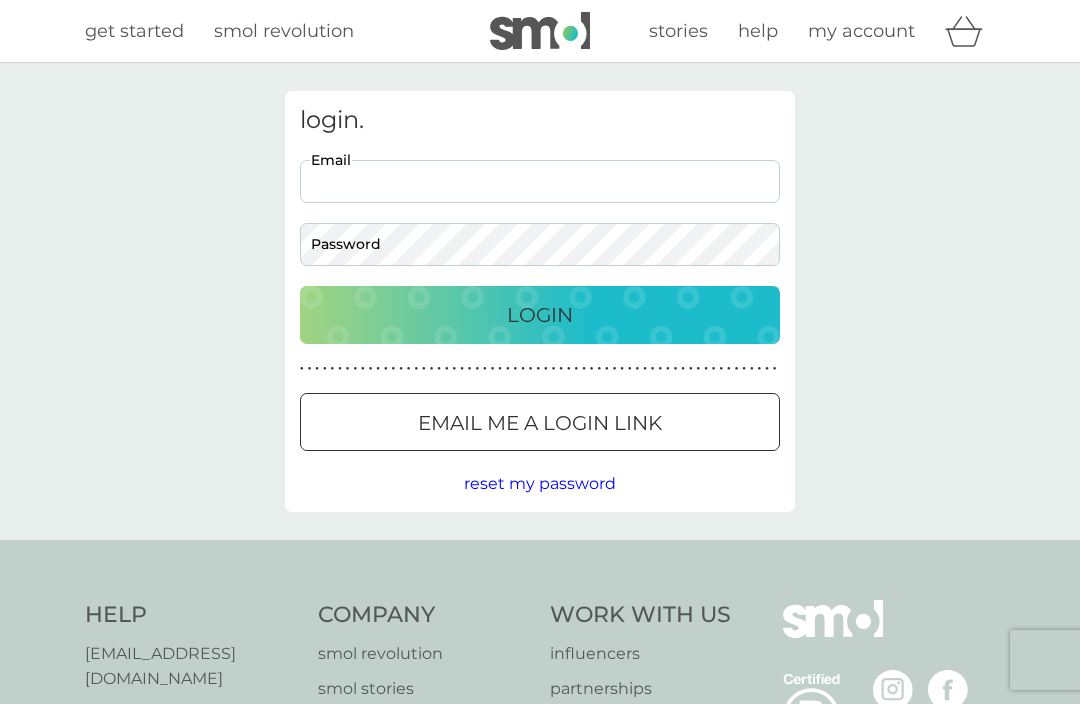 scroll, scrollTop: 0, scrollLeft: 0, axis: both 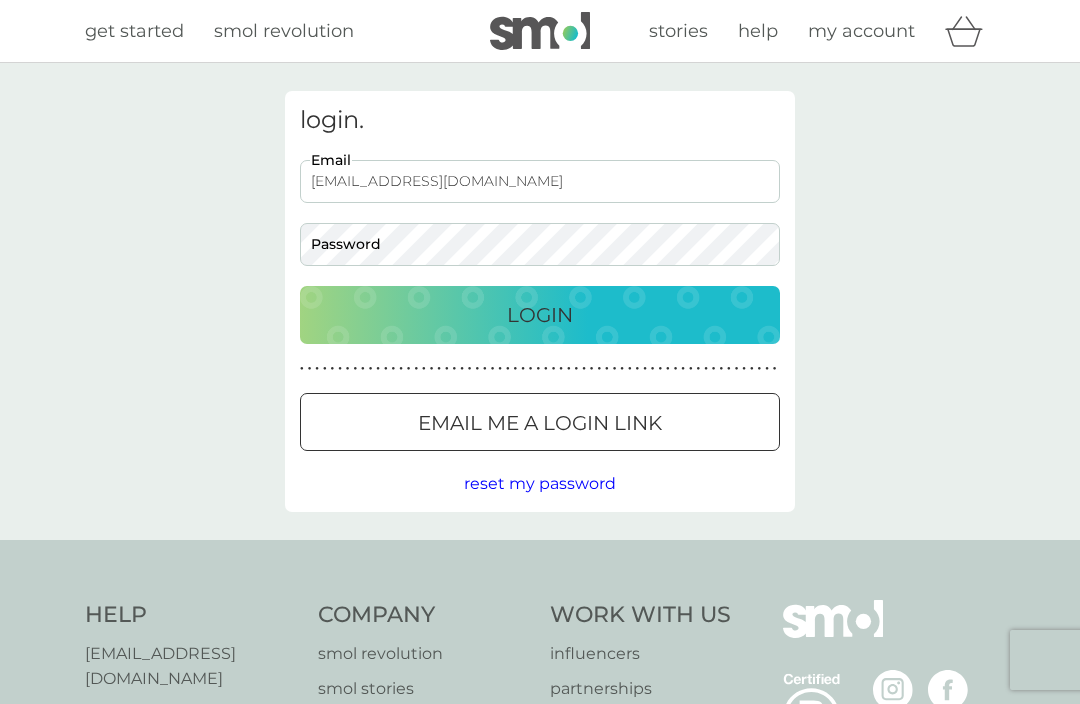 click on "Login" at bounding box center (540, 315) 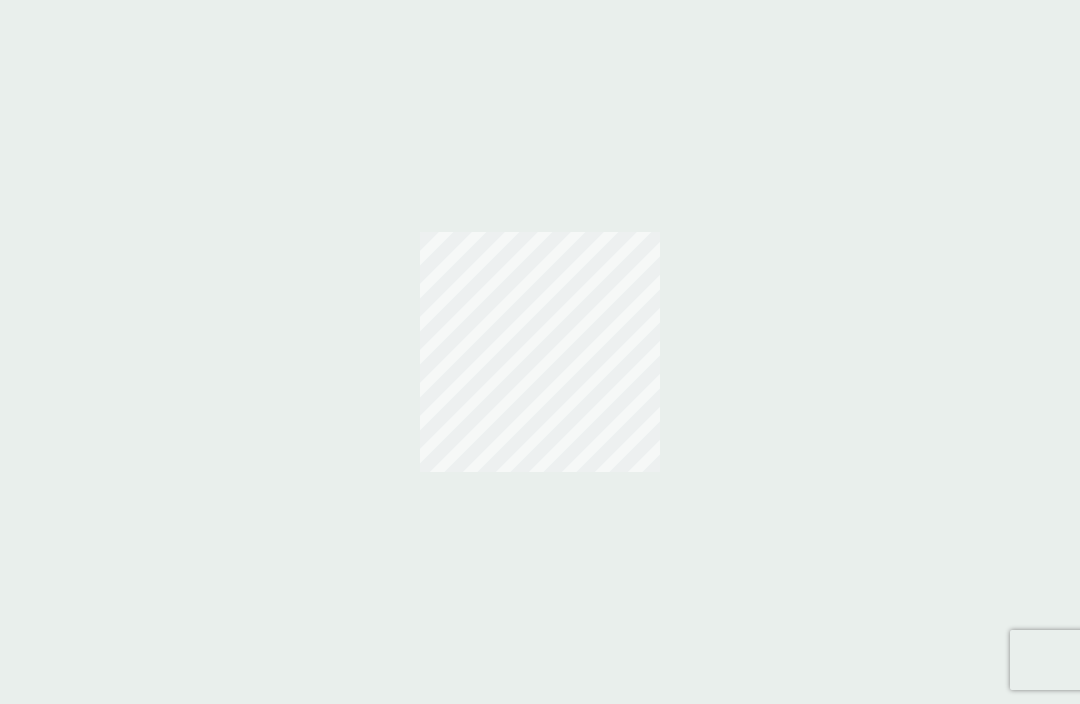 scroll, scrollTop: 0, scrollLeft: 0, axis: both 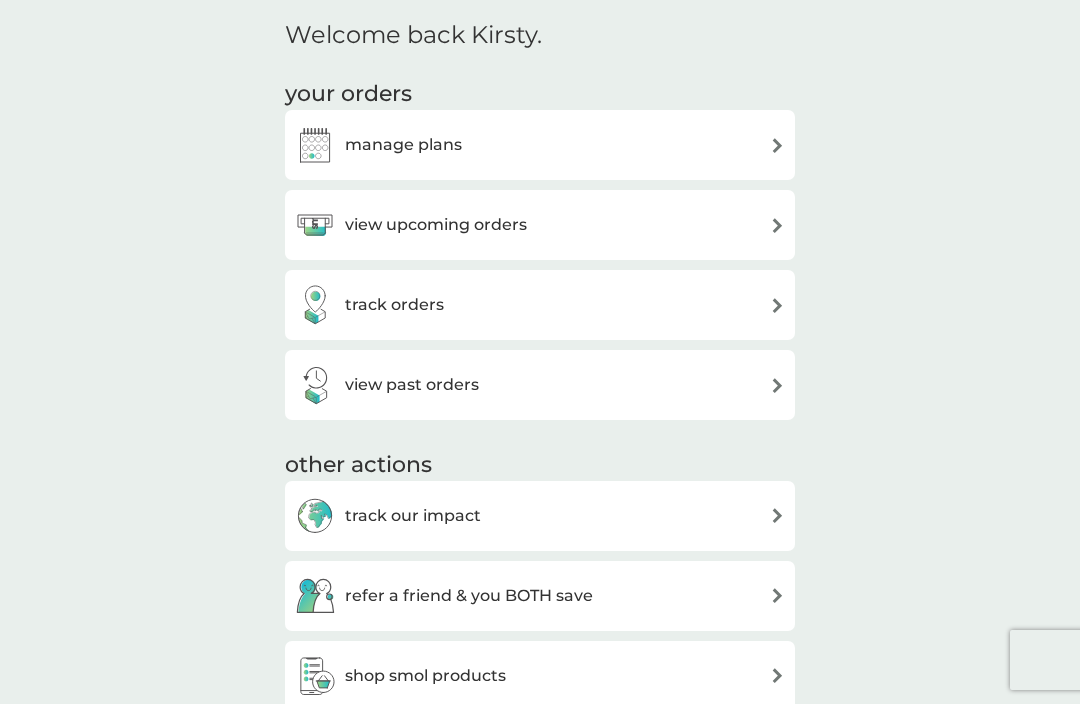 click on "view upcoming orders" at bounding box center (540, 225) 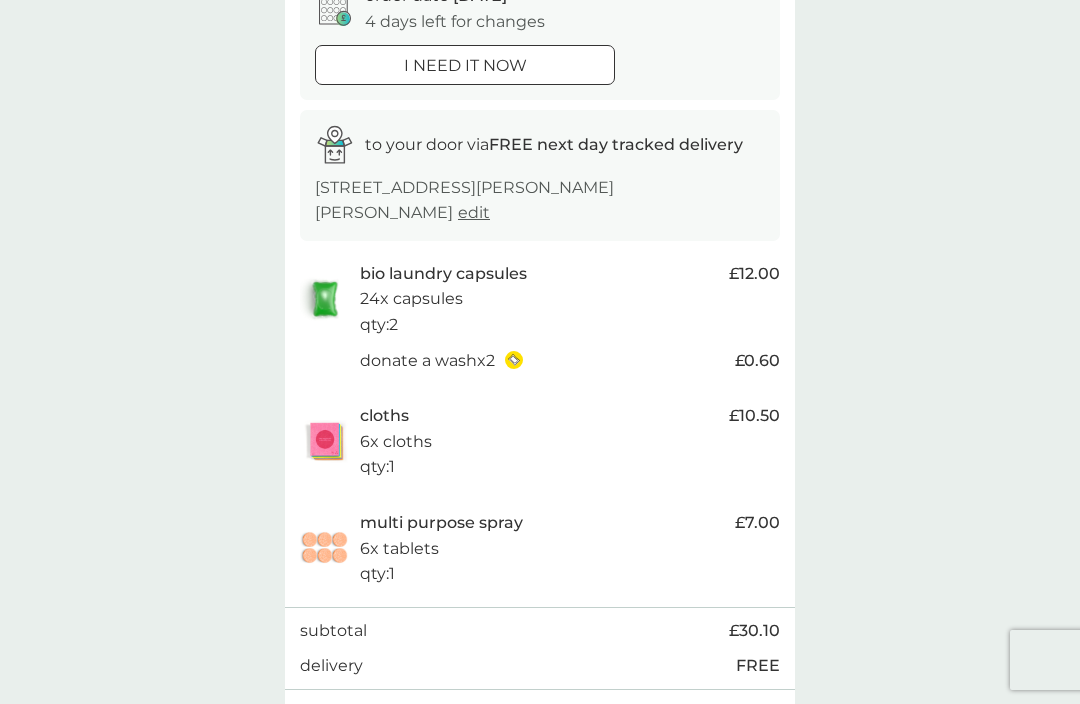 scroll, scrollTop: 232, scrollLeft: 0, axis: vertical 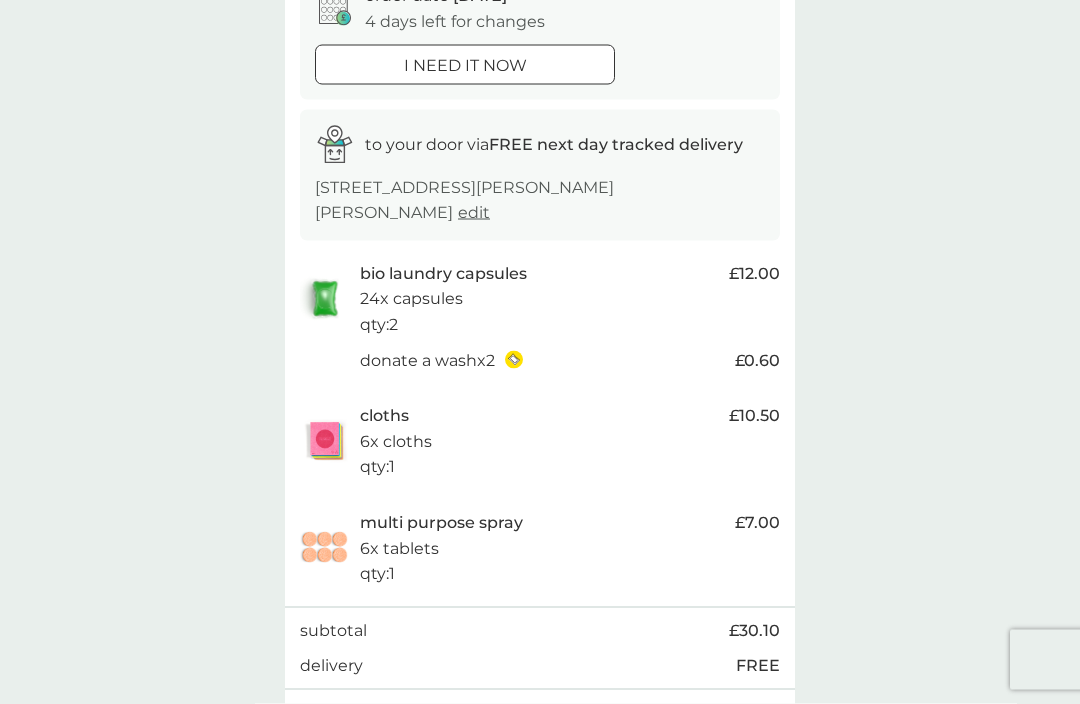 click on "bio laundry capsules 24x capsules qty :  2" at bounding box center [539, 299] 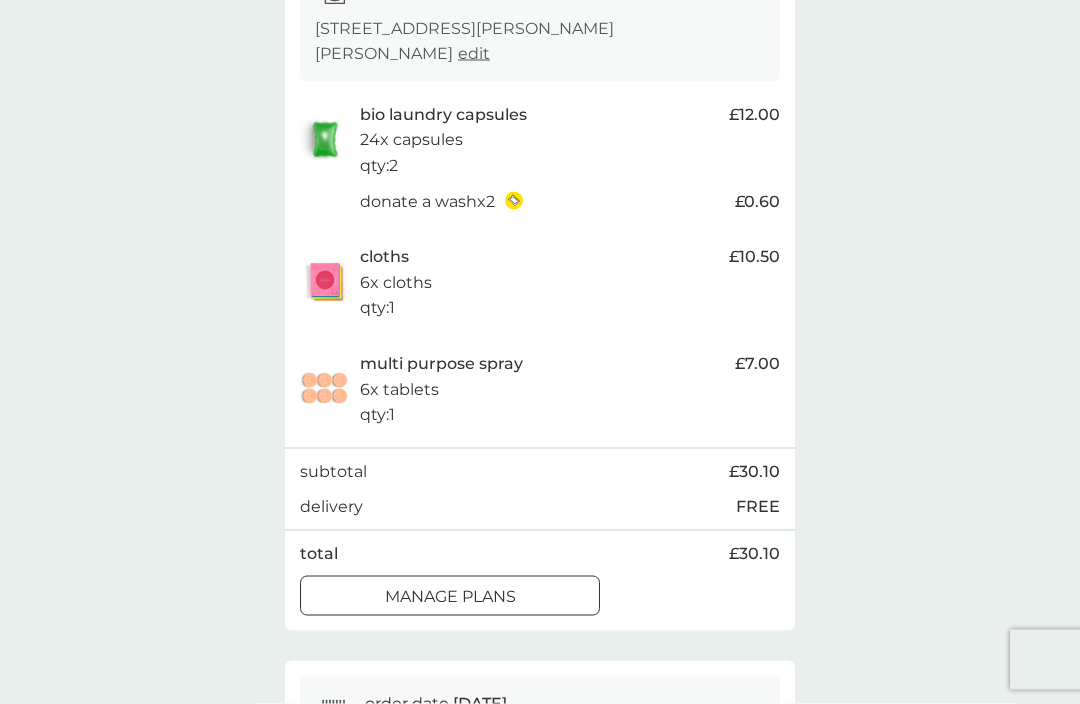 scroll, scrollTop: 411, scrollLeft: 0, axis: vertical 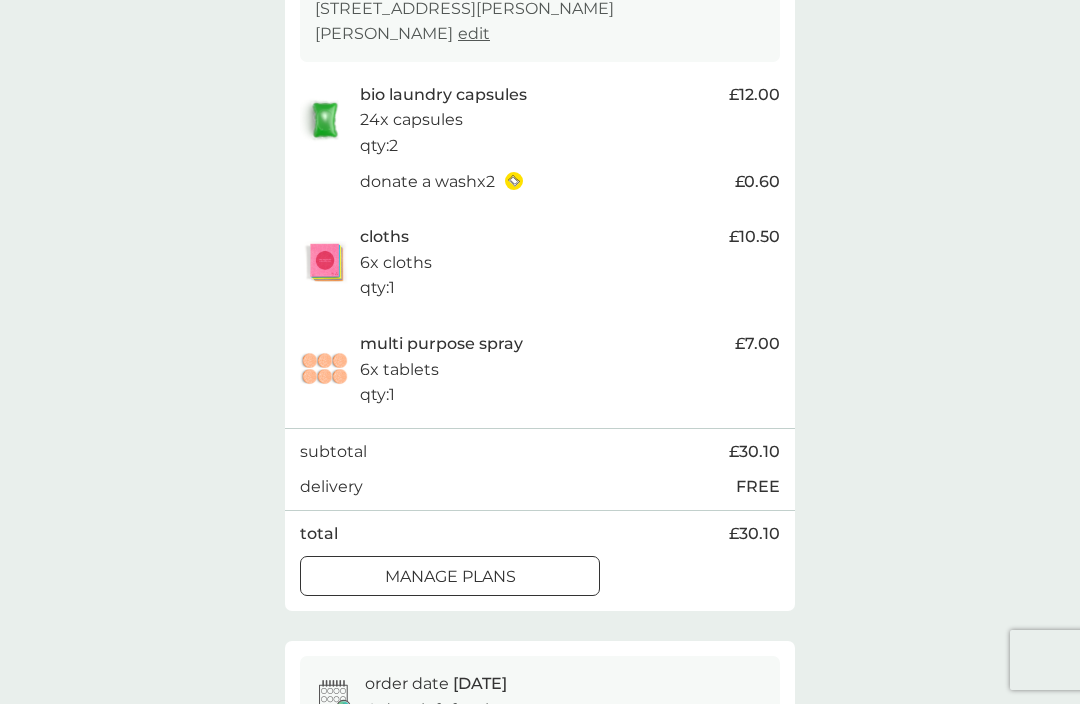 click on "manage plans" at bounding box center (450, 577) 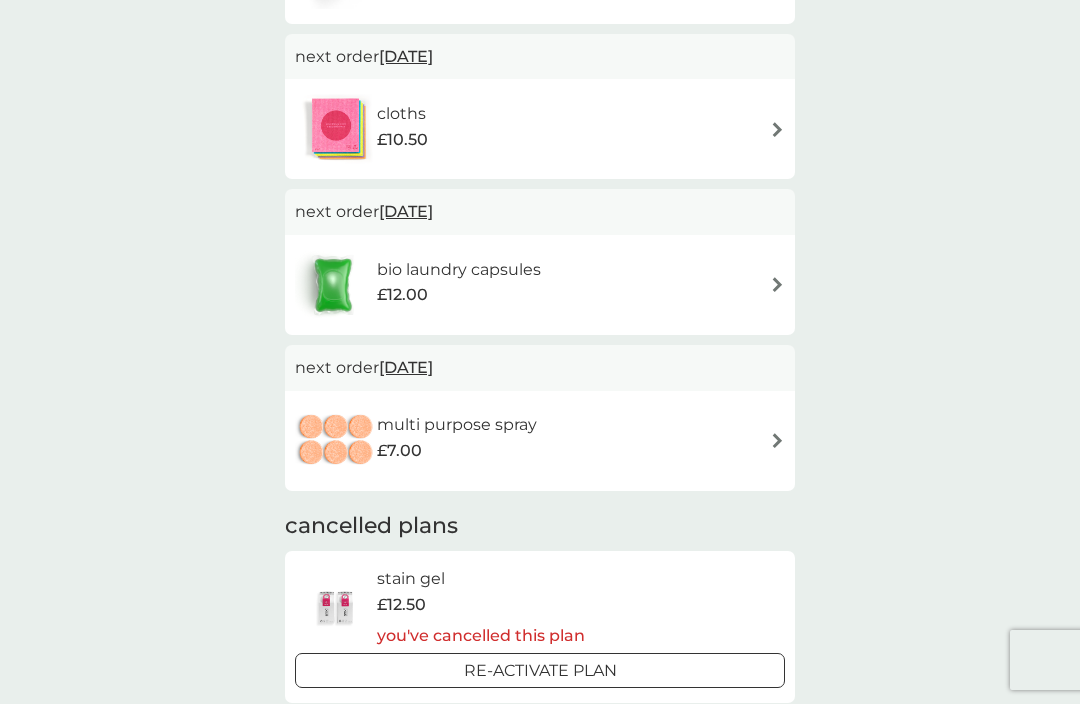 scroll, scrollTop: 539, scrollLeft: 0, axis: vertical 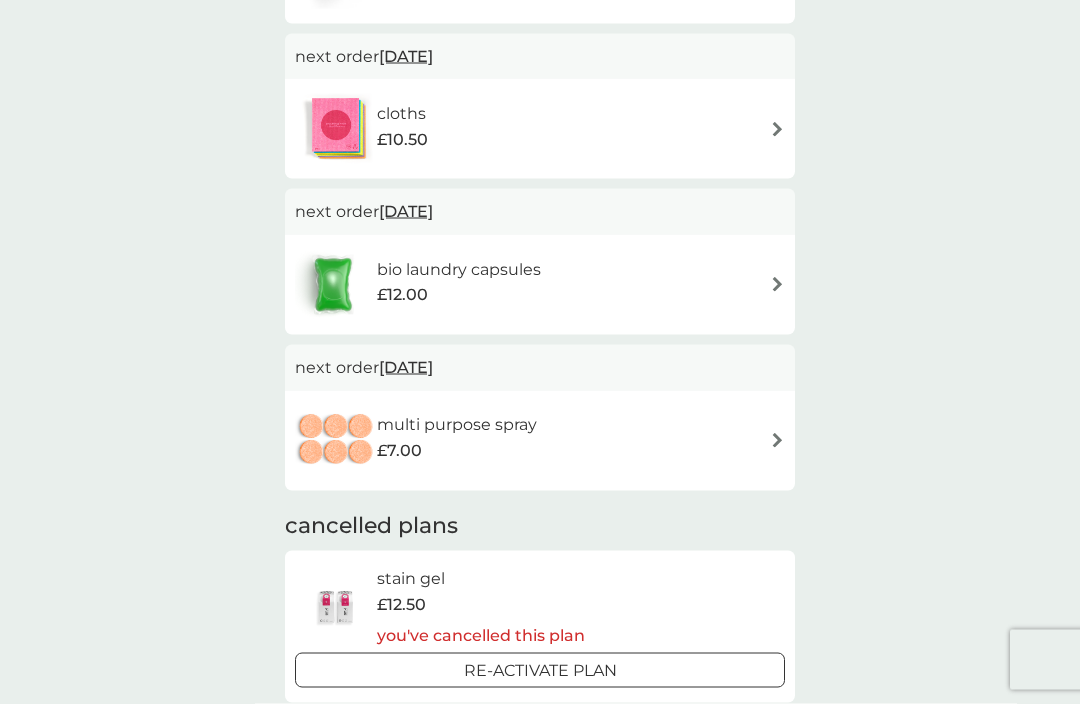click at bounding box center (777, 284) 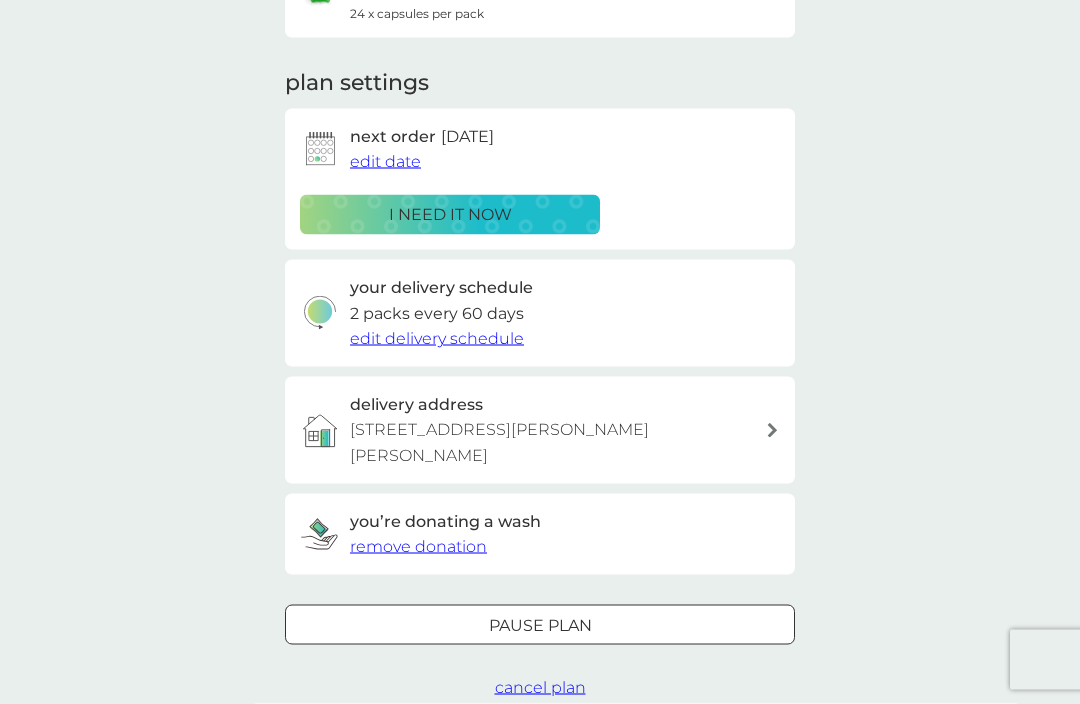 scroll, scrollTop: 230, scrollLeft: 0, axis: vertical 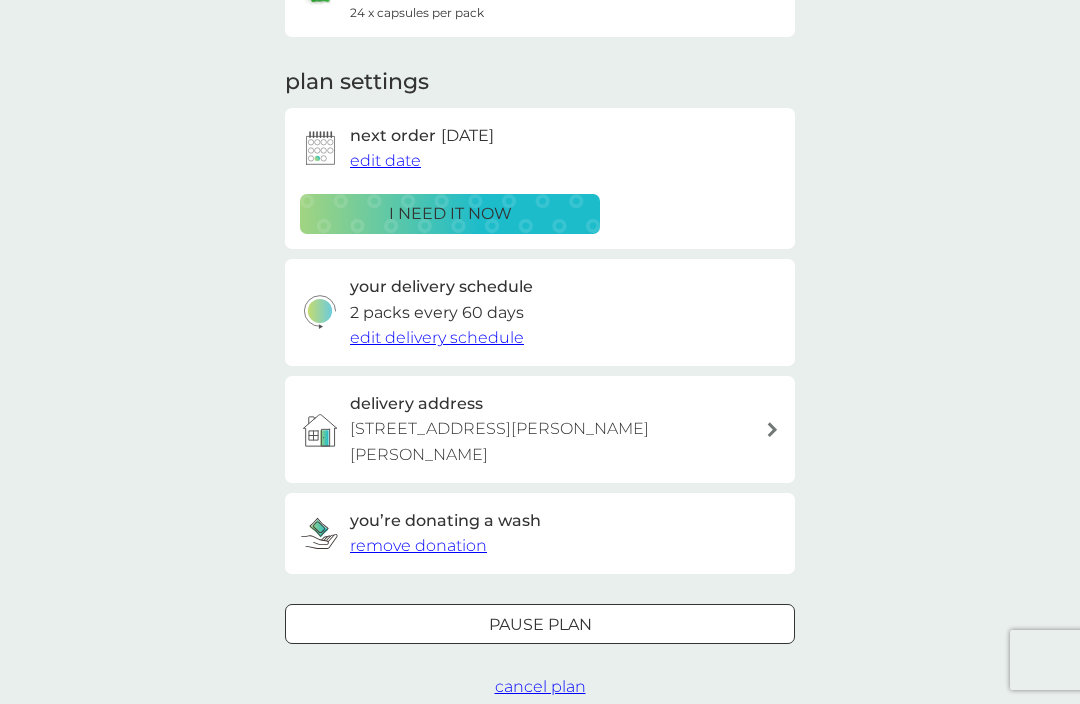 click on "edit delivery schedule" at bounding box center (437, 338) 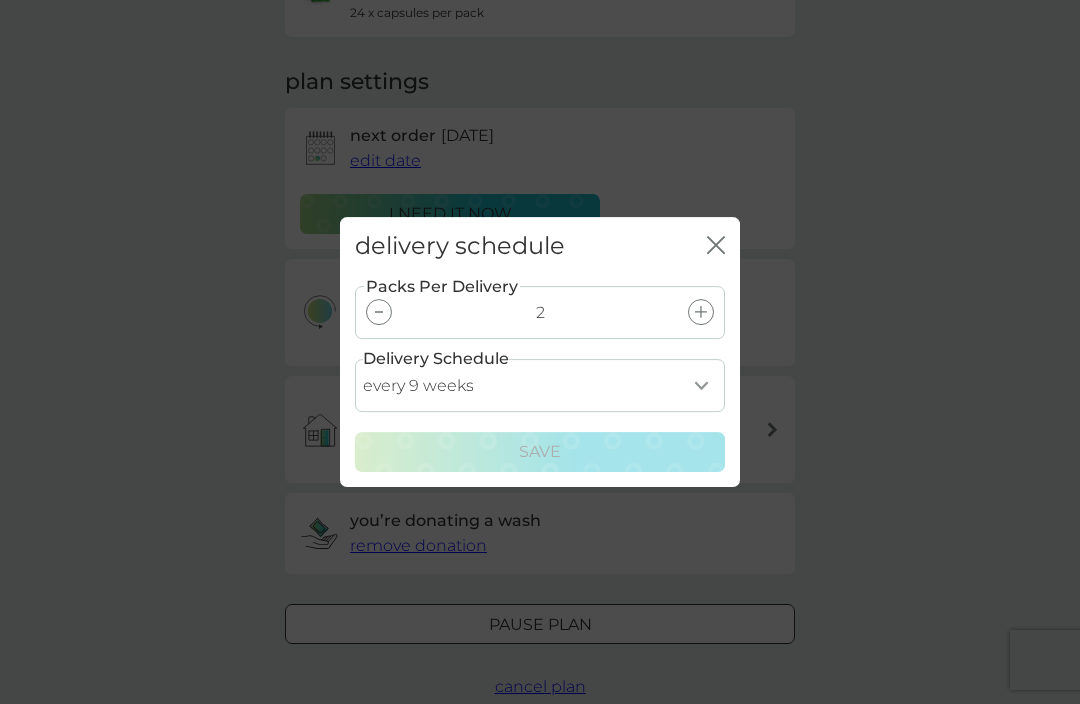 click 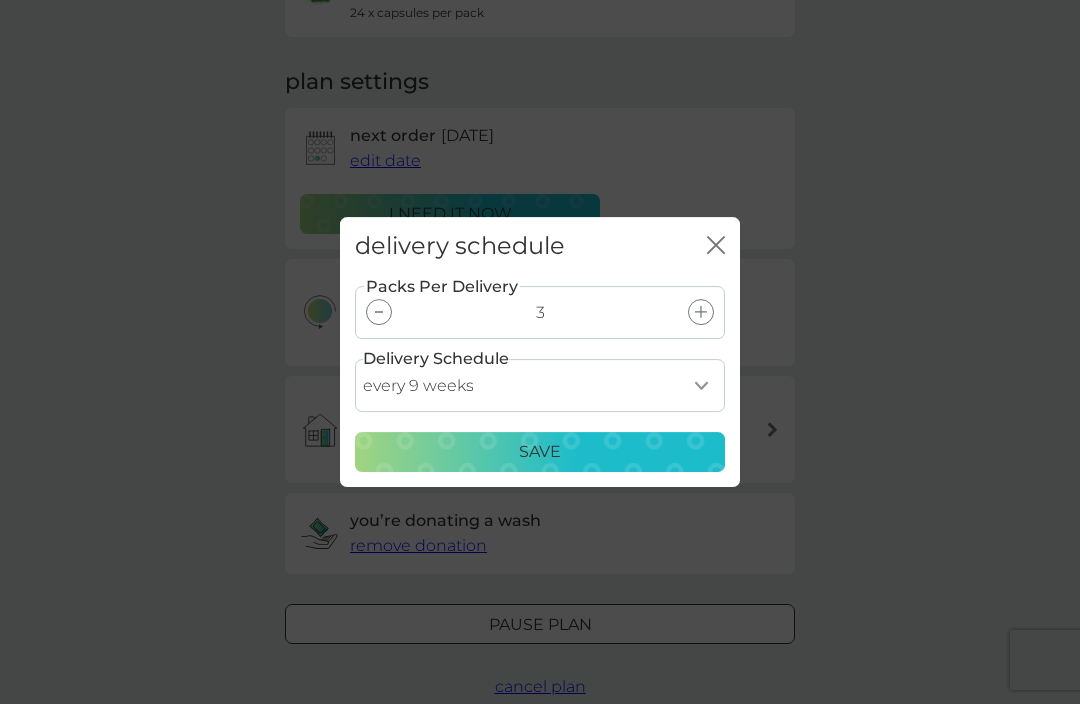 click on "Save" at bounding box center [540, 452] 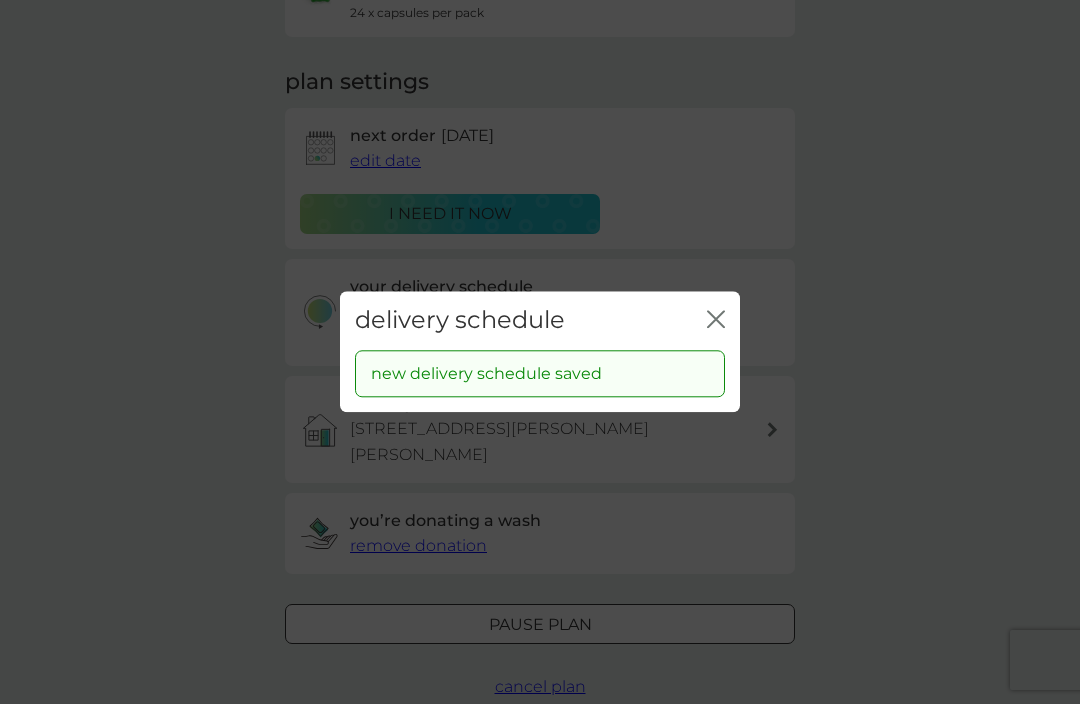 click on "close" 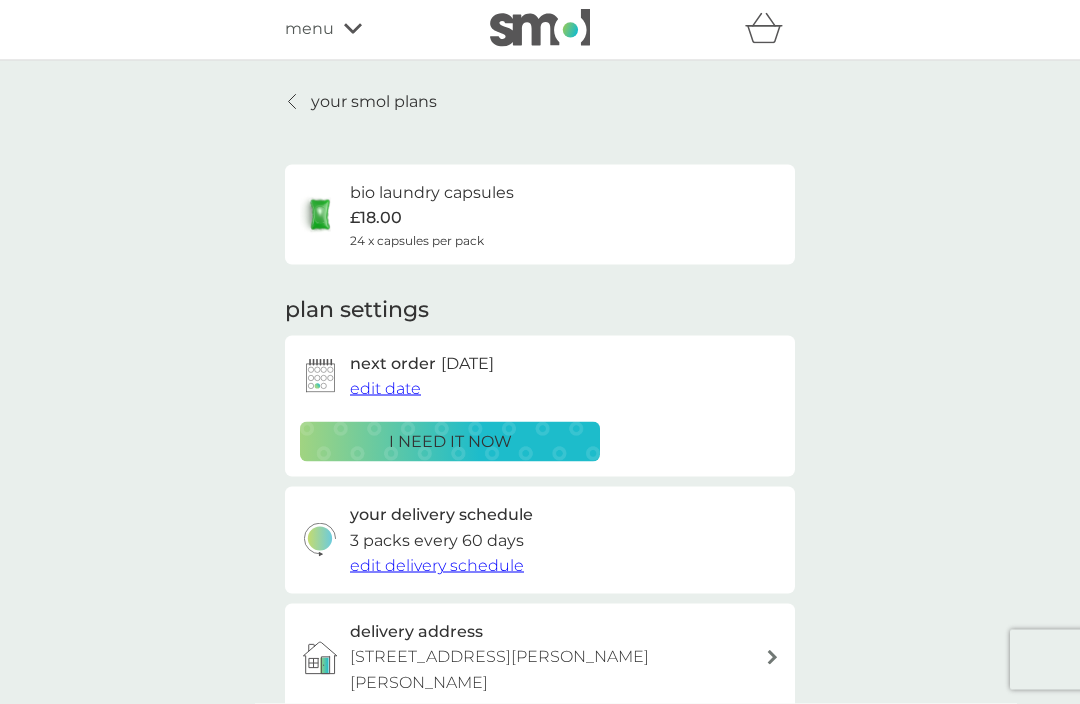 scroll, scrollTop: 0, scrollLeft: 0, axis: both 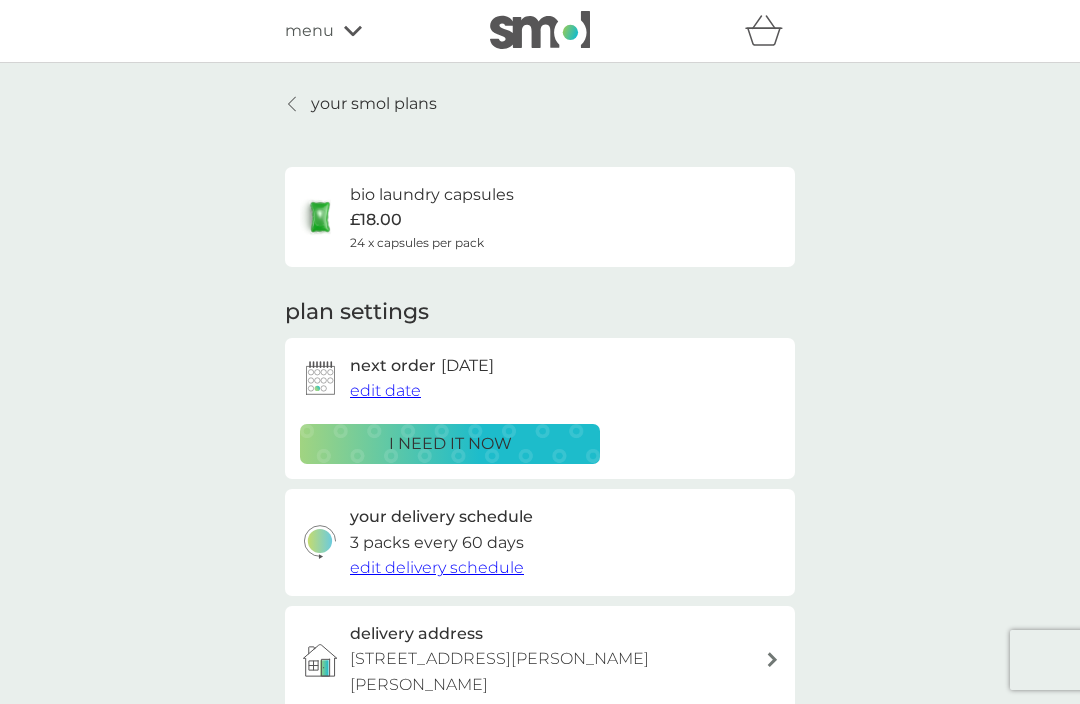 click on "your smol plans" at bounding box center [361, 104] 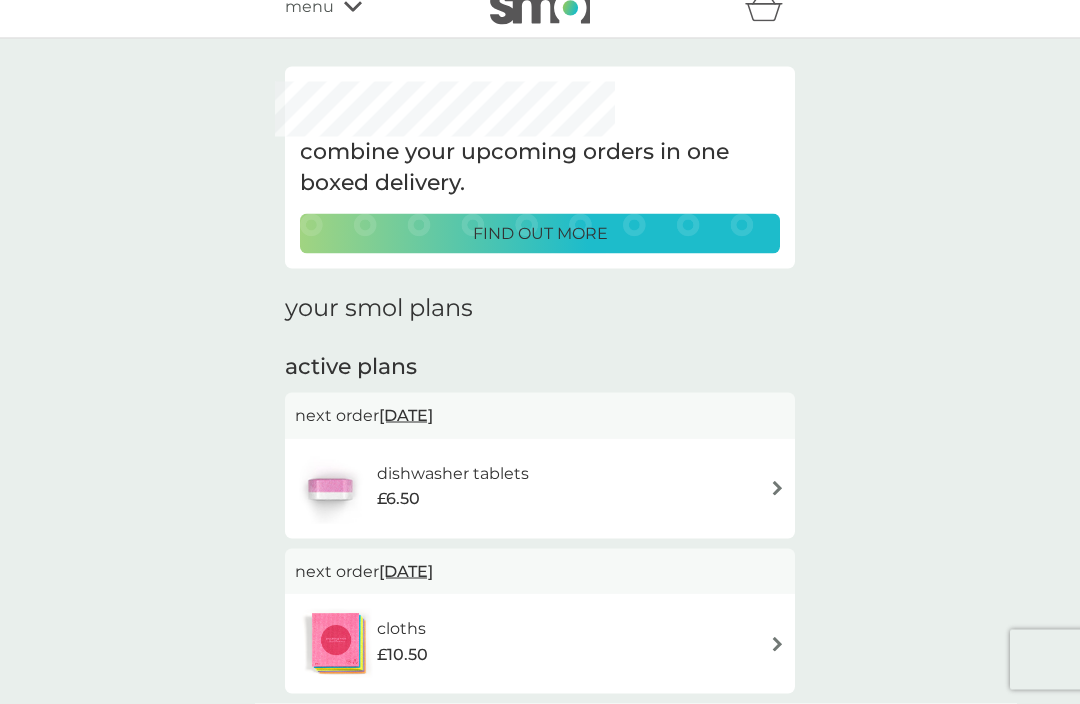 scroll, scrollTop: 0, scrollLeft: 0, axis: both 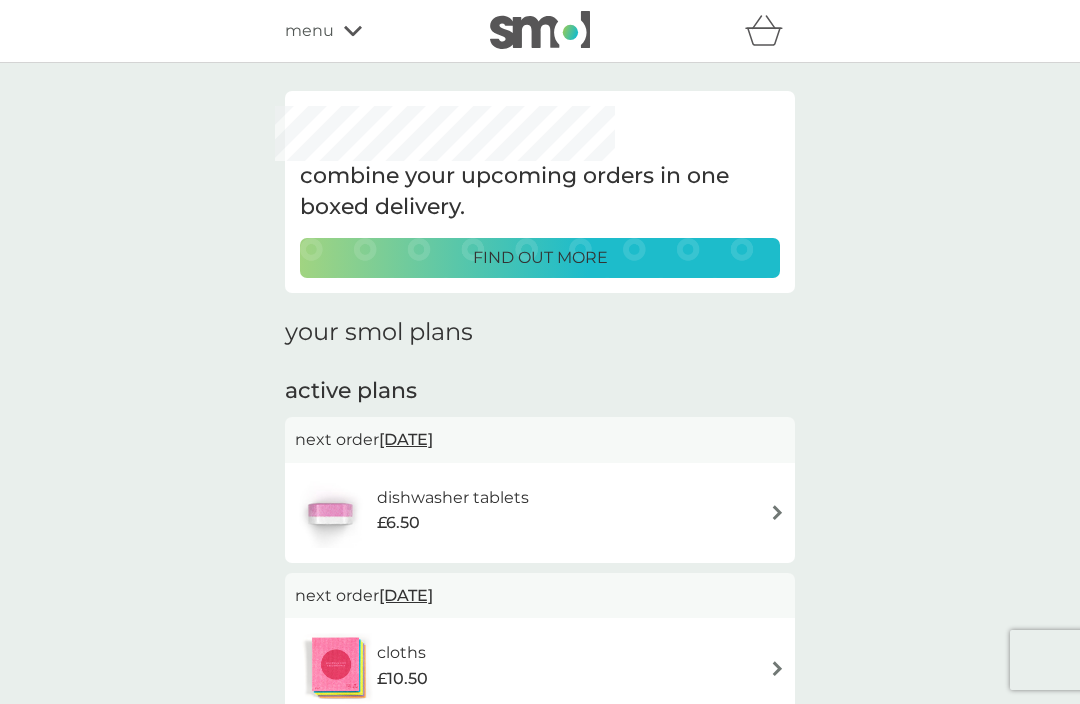 click on "combine your upcoming orders in one boxed delivery. find out more your smol plans active plans next order  15 Jul 2025 dishwasher tablets £6.50 next order  15 Jul 2025 cloths £10.50 next order  15 Jul 2025 bio laundry capsules £18.00 next order  15 Jul 2025 multi purpose spray £7.00 cancelled plans stain gel £12.50 you've cancelled this plan Re-activate Plan body bars £8.50 you've cancelled this plan Re-activate Plan anti-perspirant £12.50 you've cancelled this plan Re-activate Plan washing up liquid £8.50 you've cancelled this plan Re-activate Plan foaming bathroom spray £7.00 you've cancelled this plan Re-activate Plan buy again dishwasher storage caddy £8.50 bio laundry storage caddy £8.50" at bounding box center (540, 1130) 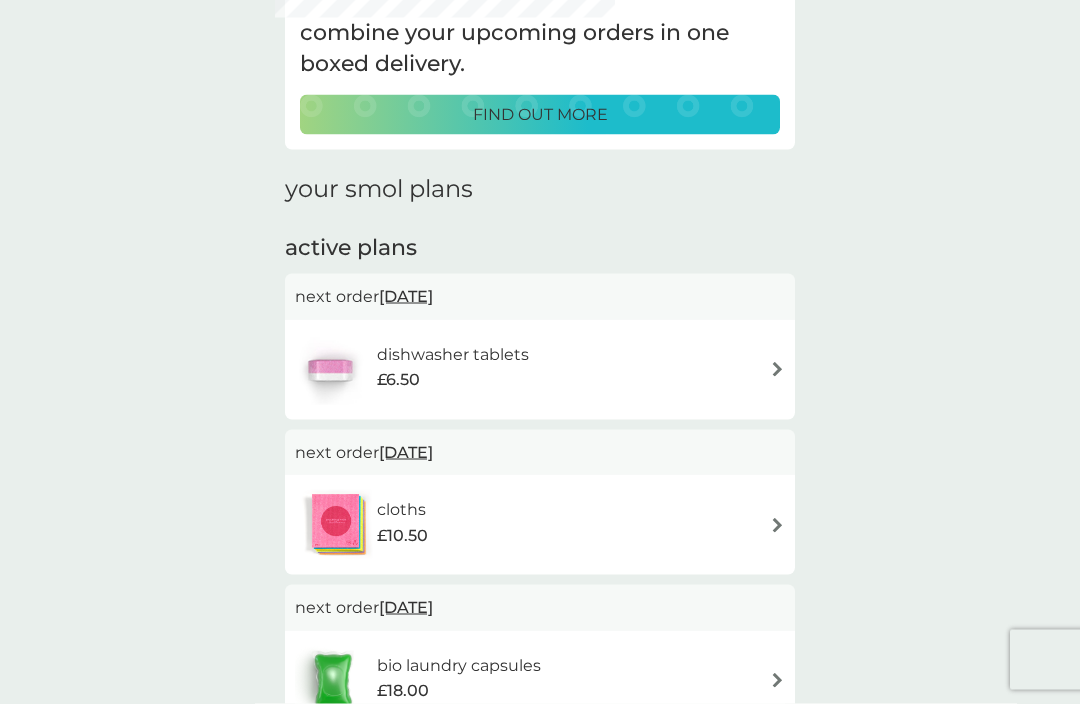 scroll, scrollTop: 145, scrollLeft: 0, axis: vertical 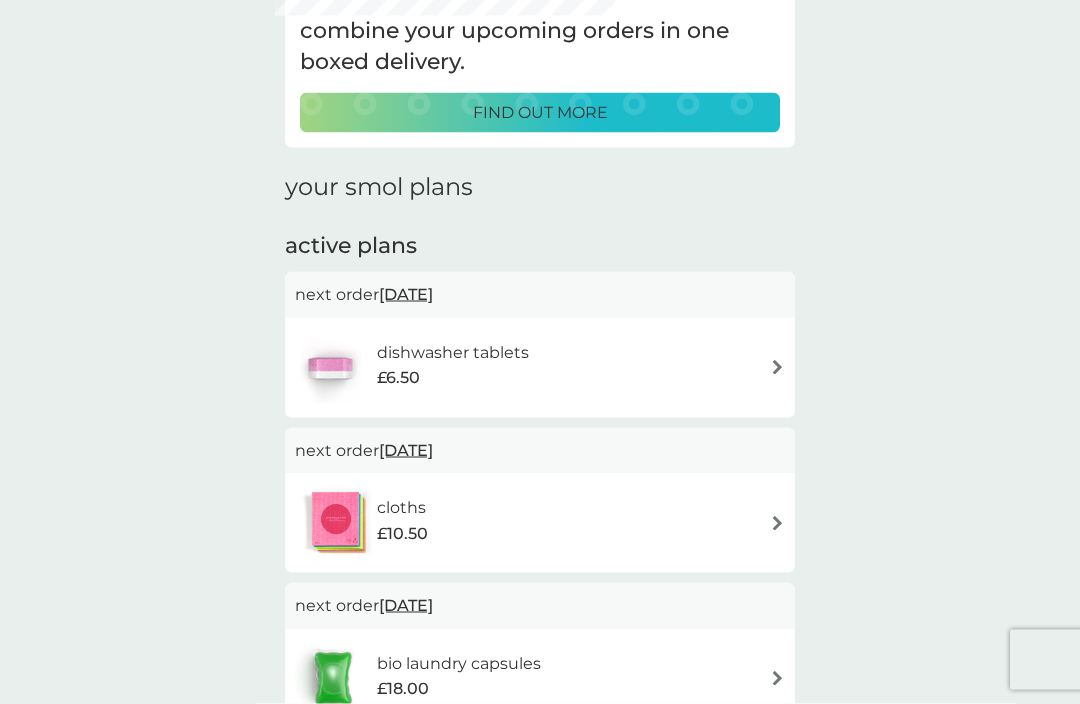 click on "find out more" at bounding box center [540, 113] 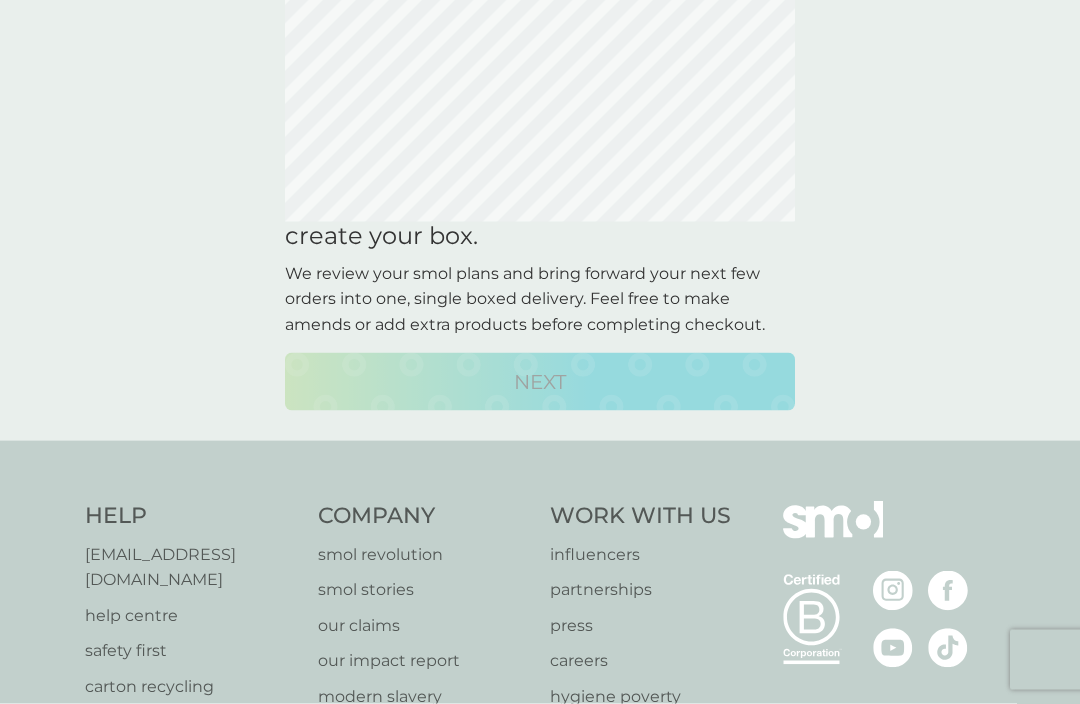 scroll, scrollTop: 0, scrollLeft: 0, axis: both 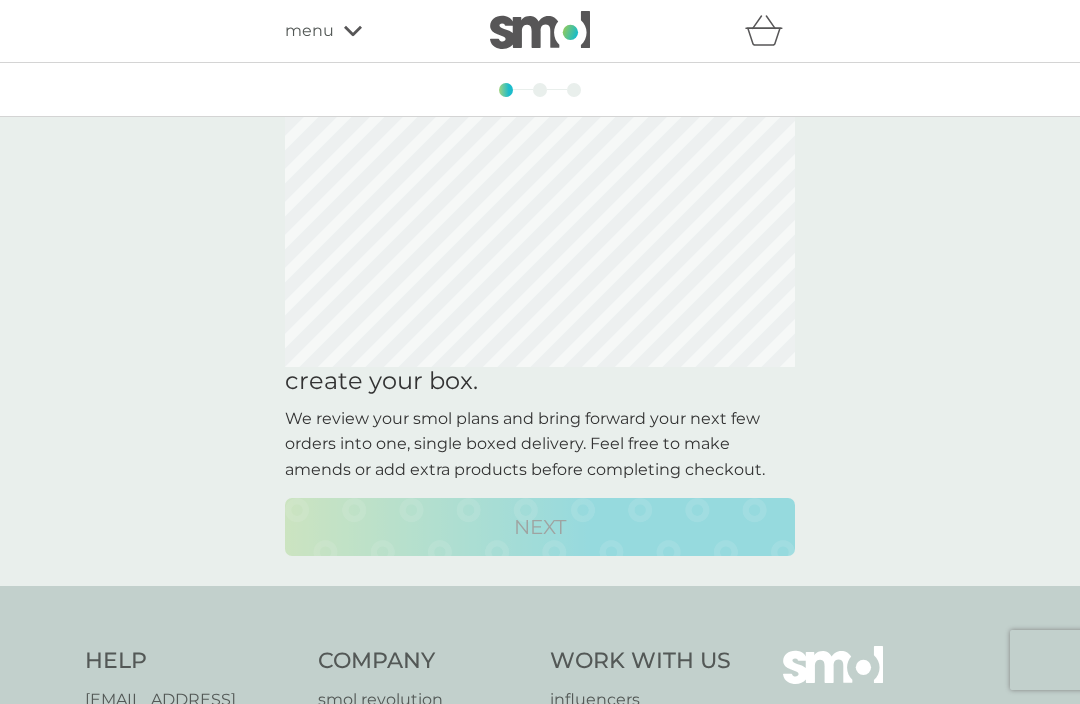 click on "NEXT" at bounding box center [540, 527] 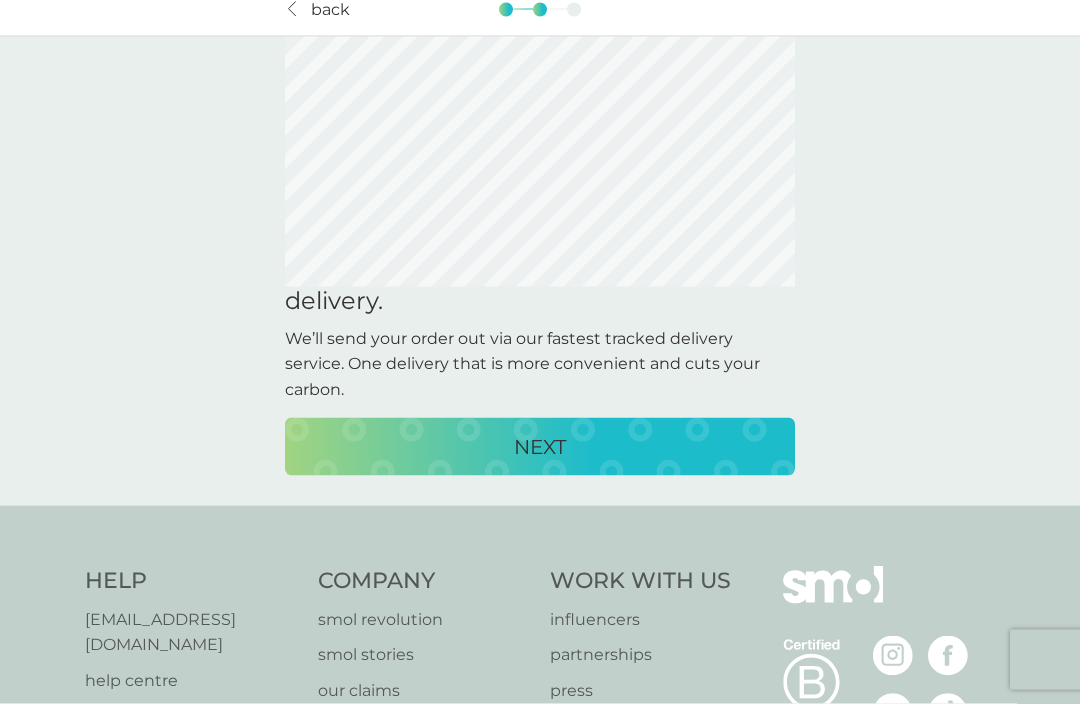 scroll, scrollTop: 81, scrollLeft: 0, axis: vertical 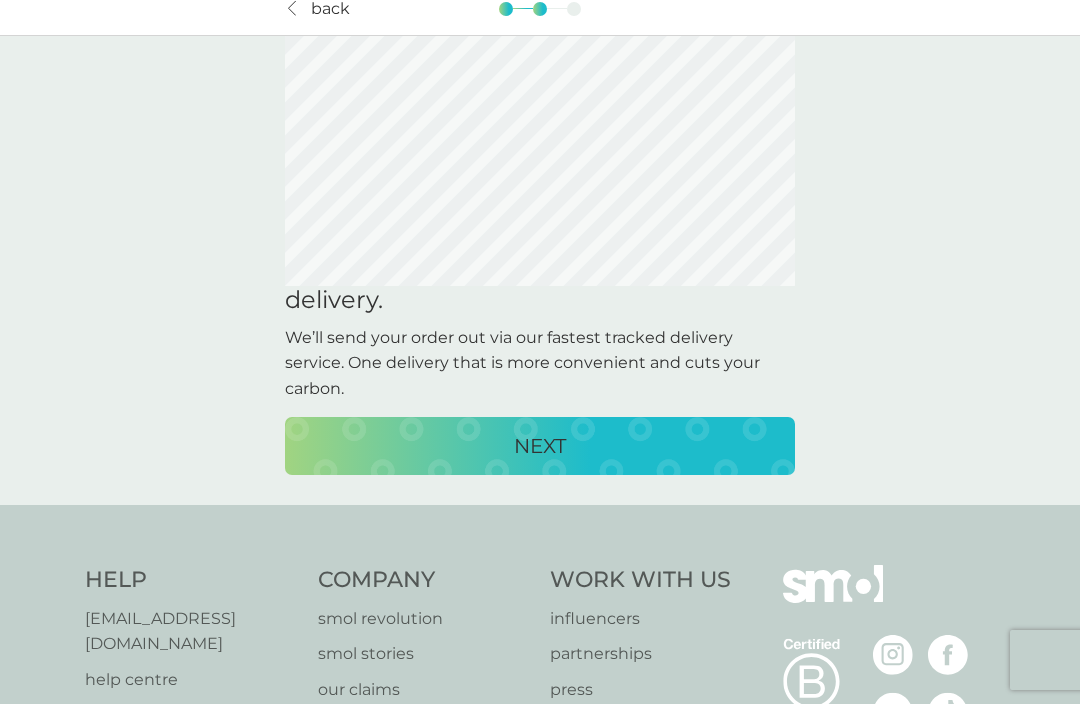 click on "NEXT" at bounding box center (540, 446) 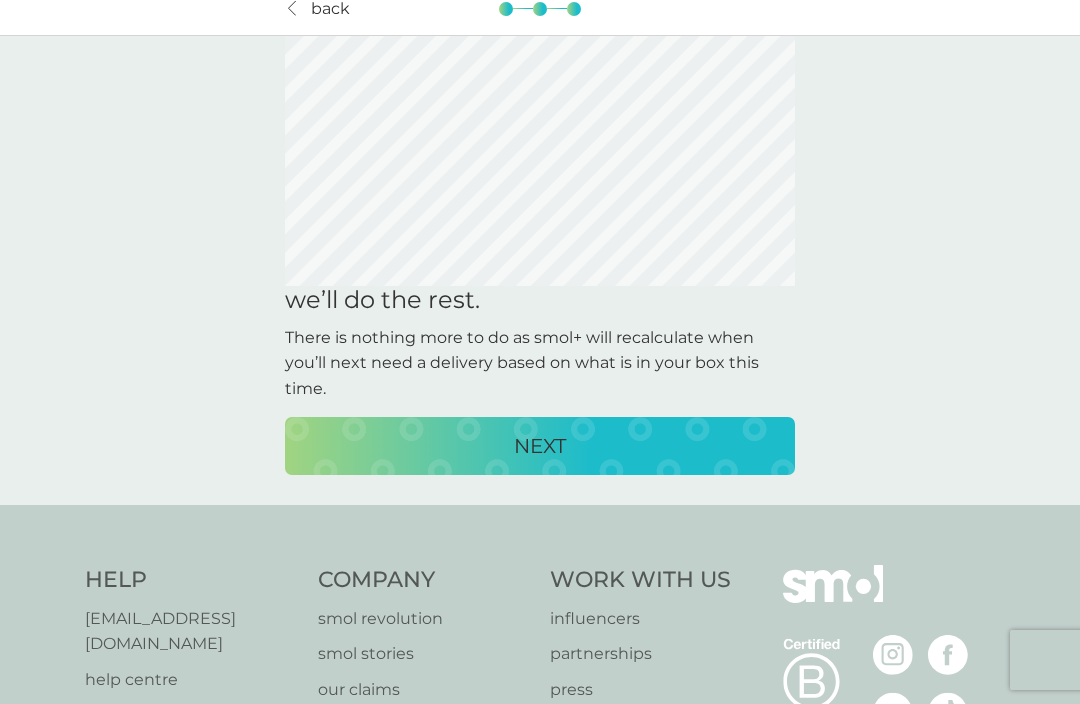 click on "NEXT" at bounding box center (540, 446) 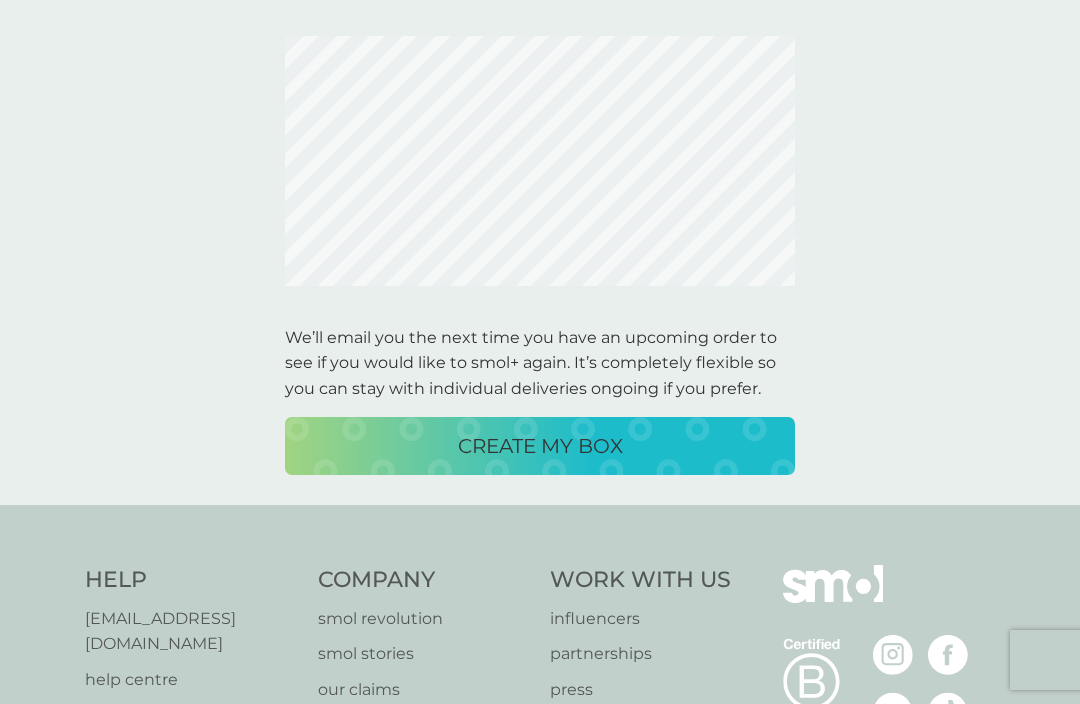 click on "CREATE MY BOX" at bounding box center [540, 446] 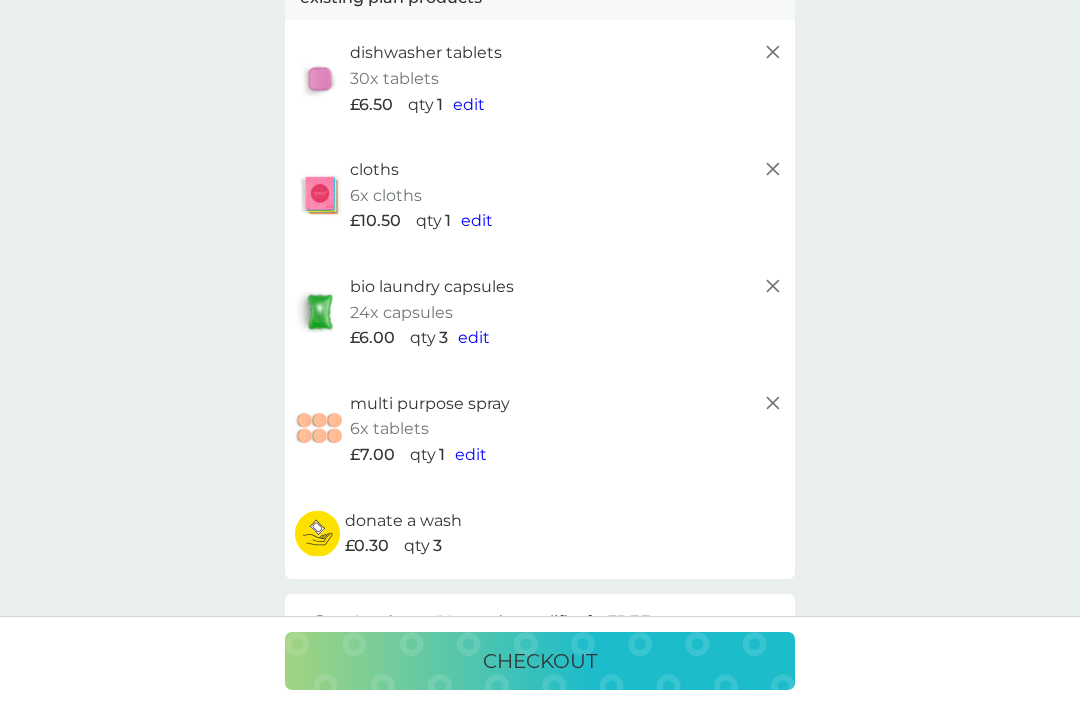 scroll, scrollTop: 162, scrollLeft: 0, axis: vertical 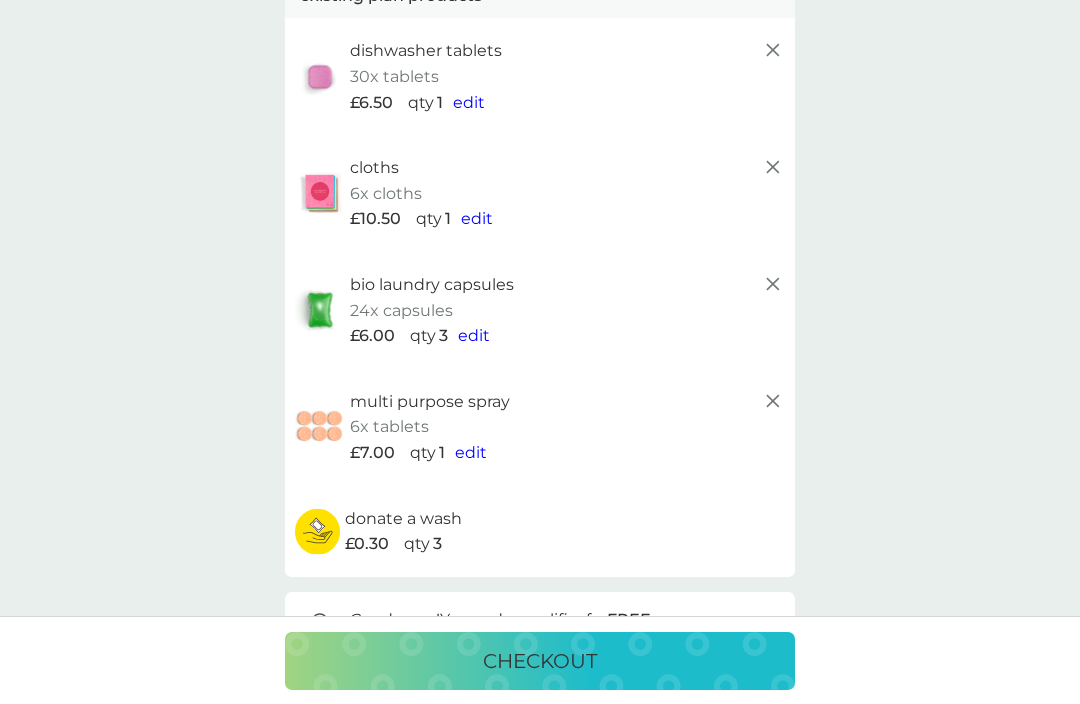 click 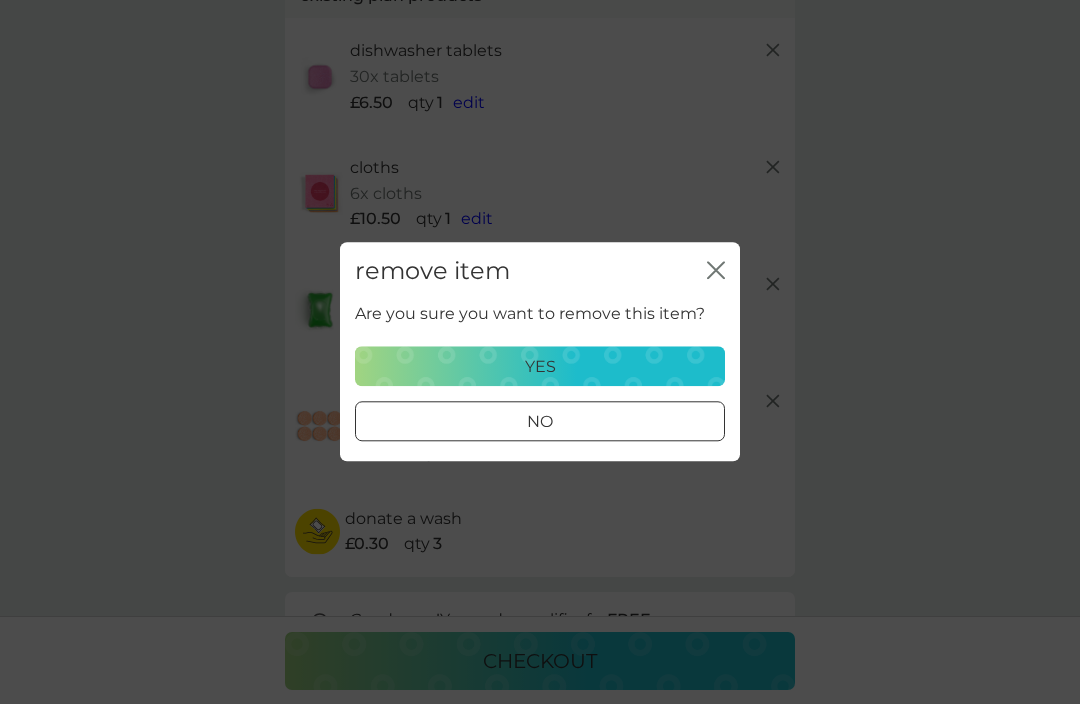 click on "yes" at bounding box center (540, 367) 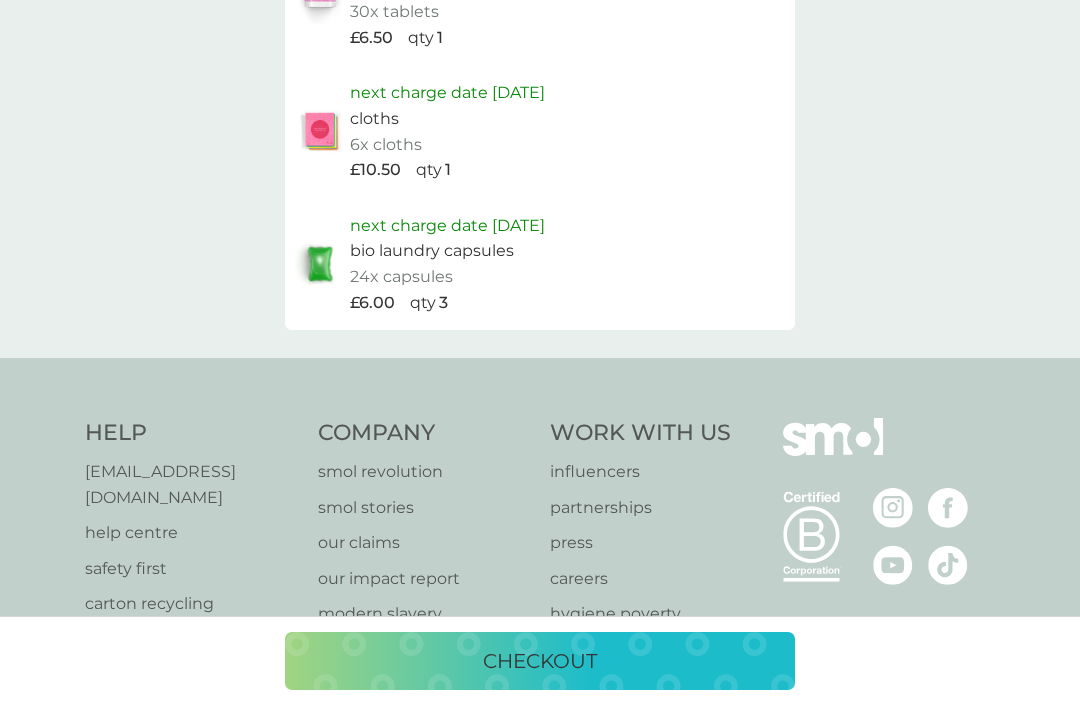 scroll, scrollTop: 1350, scrollLeft: 0, axis: vertical 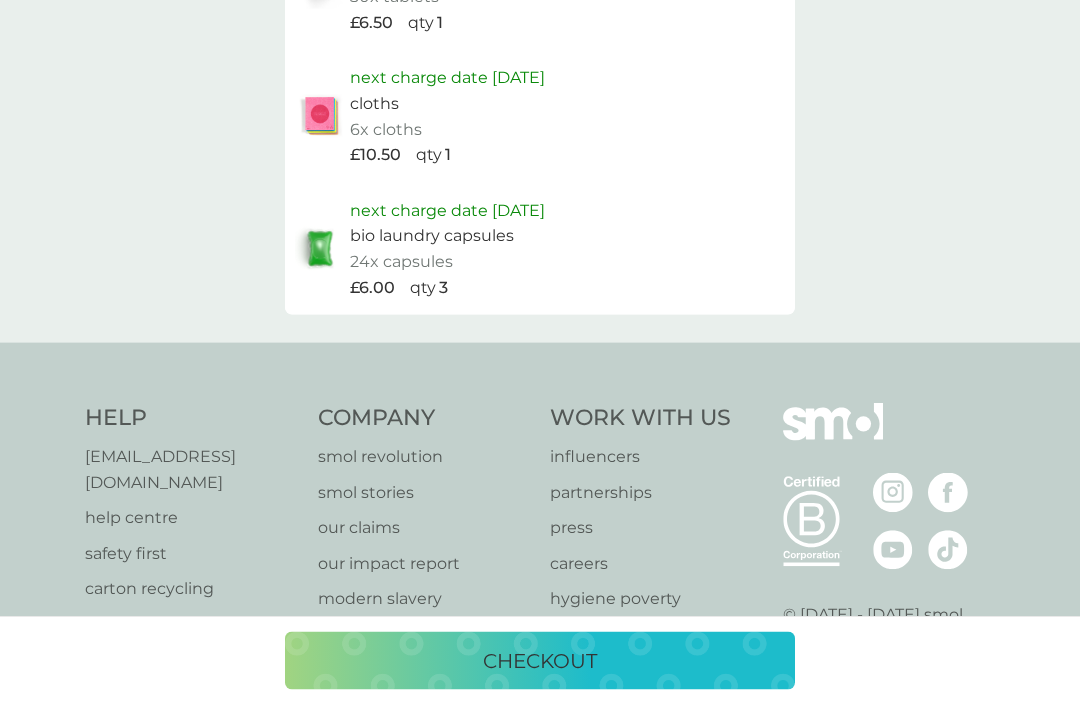click on "checkout" at bounding box center [540, 661] 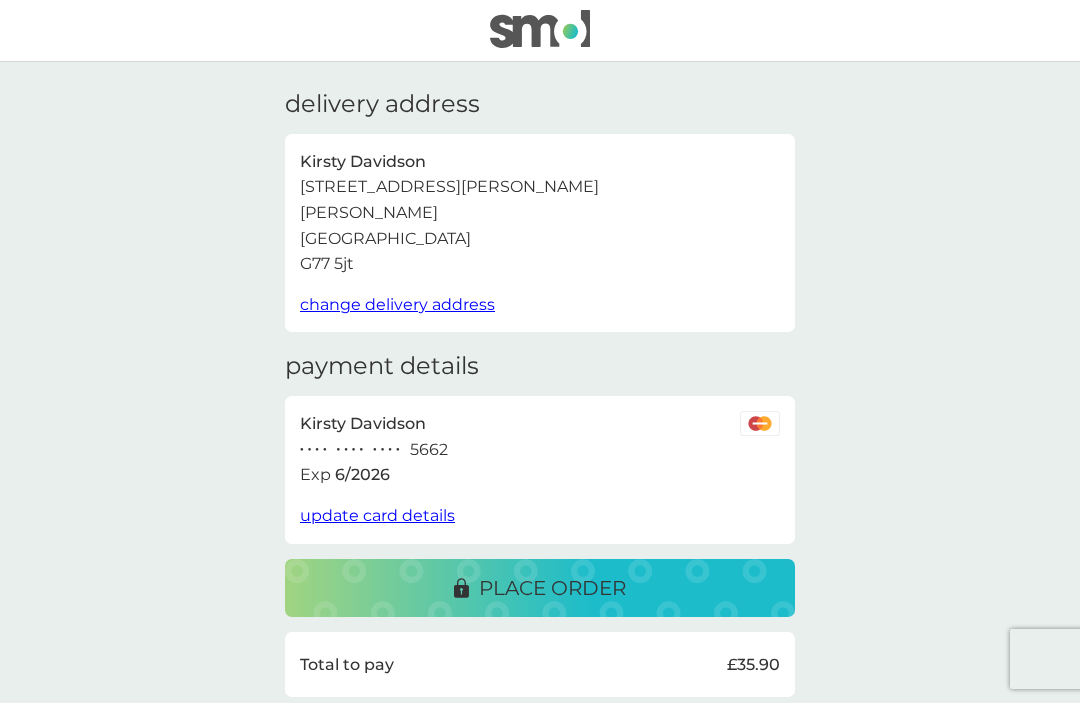 scroll, scrollTop: 1, scrollLeft: 0, axis: vertical 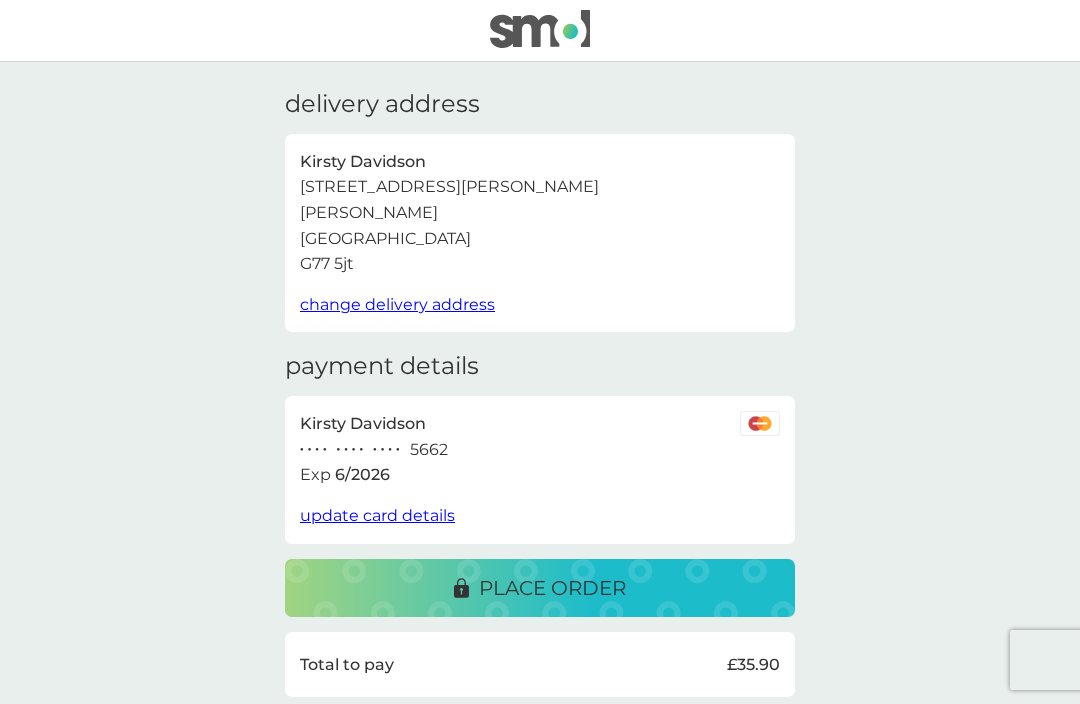 click on "place order" at bounding box center (552, 588) 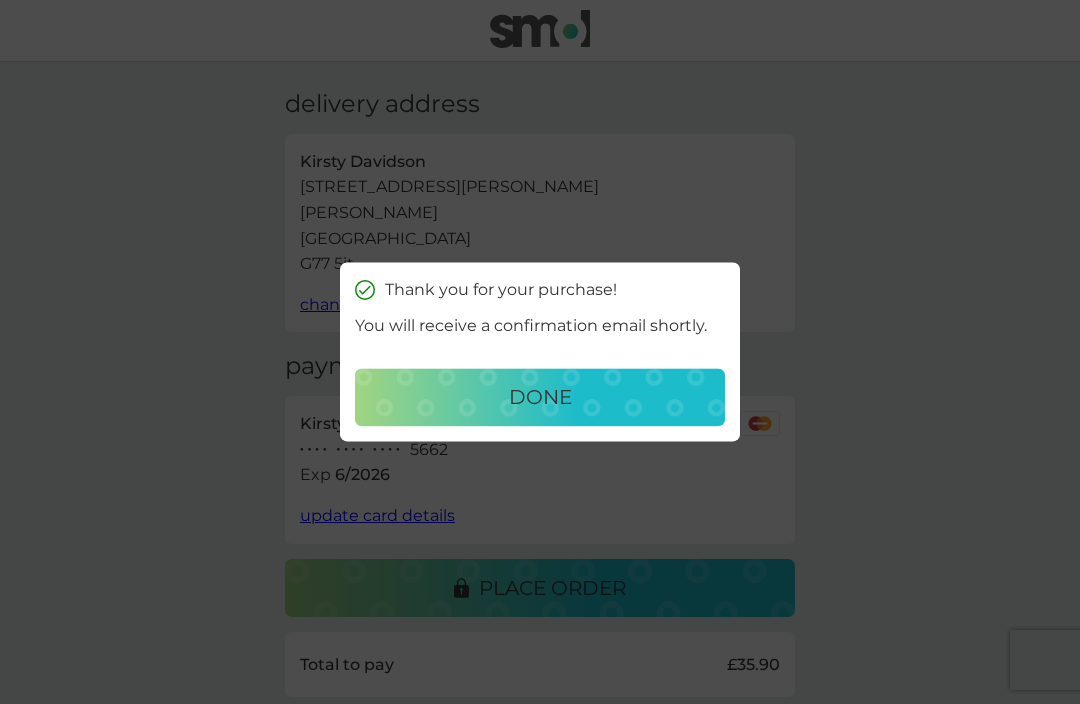 click on "done" at bounding box center (540, 398) 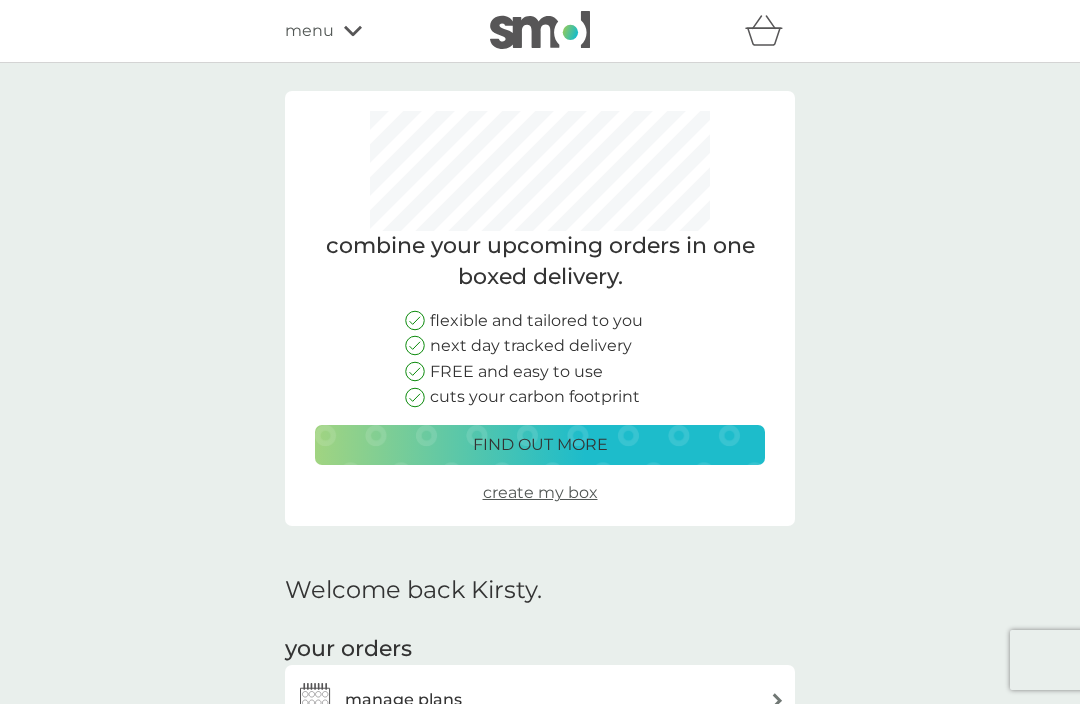 scroll, scrollTop: 0, scrollLeft: 0, axis: both 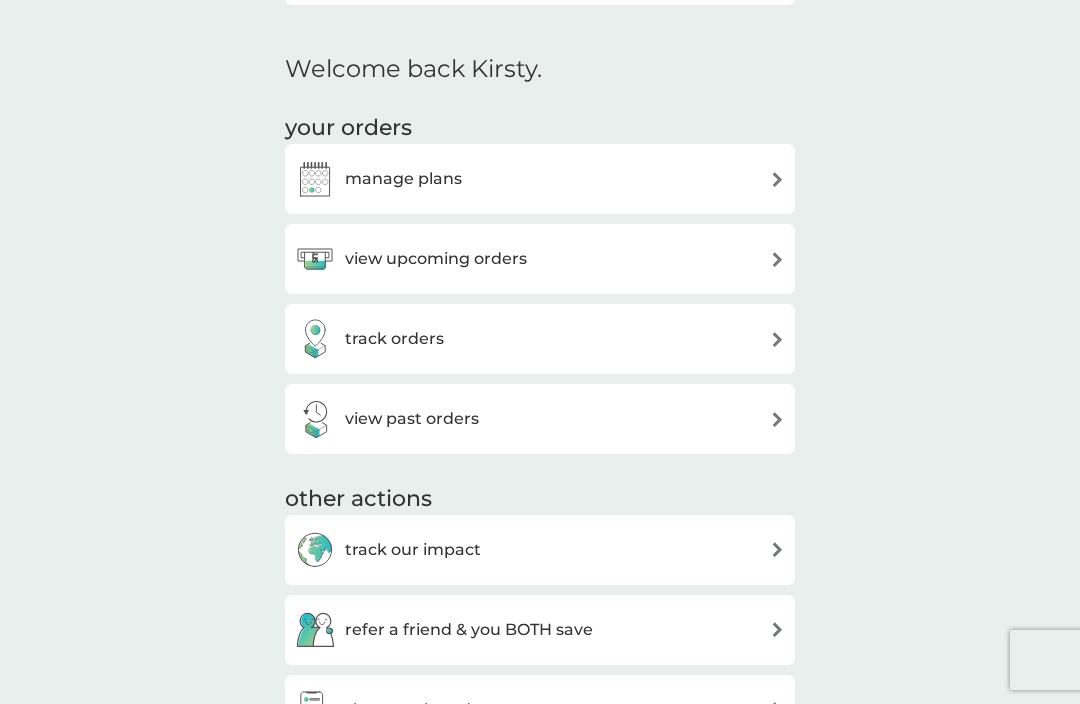 click on "manage plans" at bounding box center (540, 179) 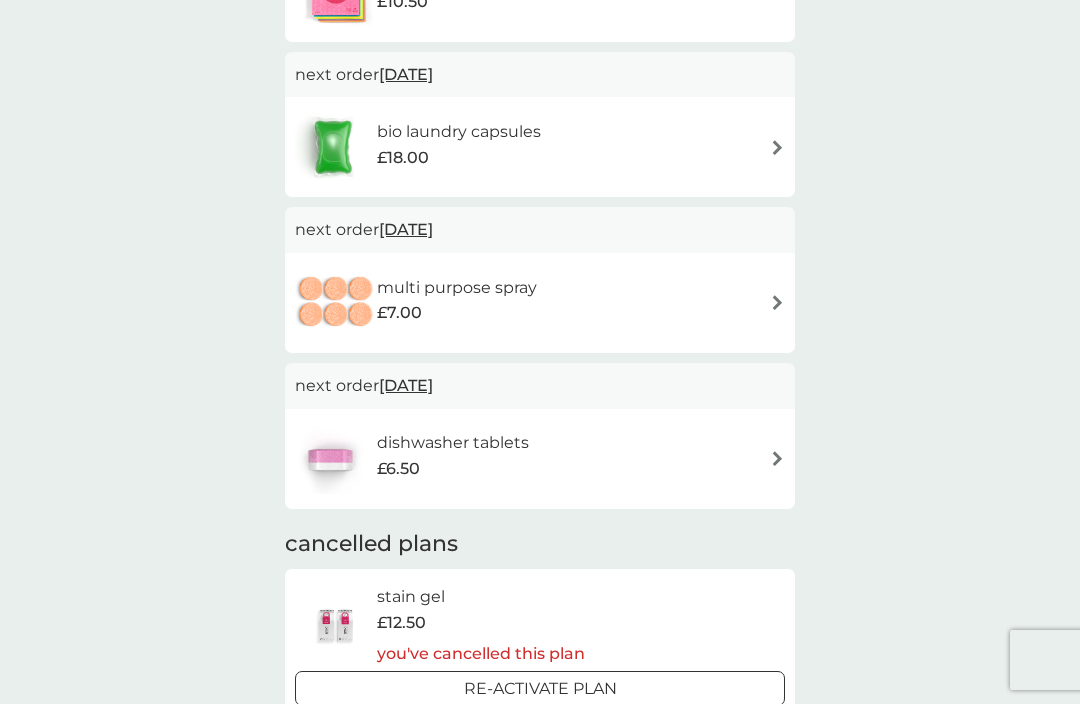 scroll, scrollTop: 0, scrollLeft: 0, axis: both 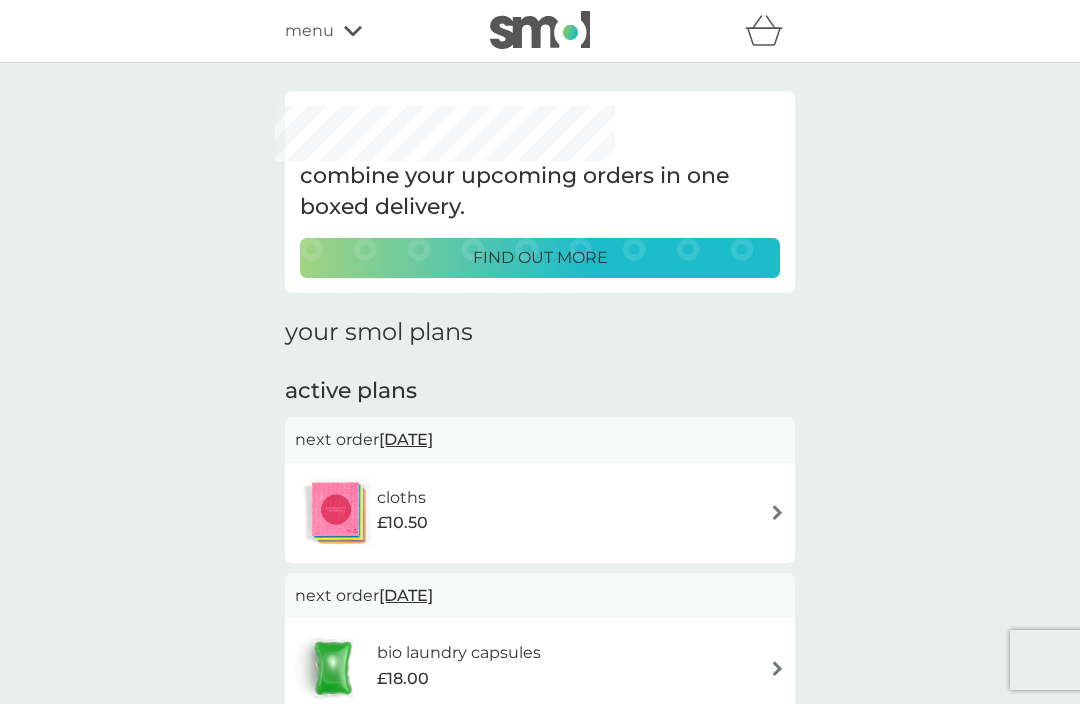 click on "combine your upcoming orders in one boxed delivery." at bounding box center [540, 192] 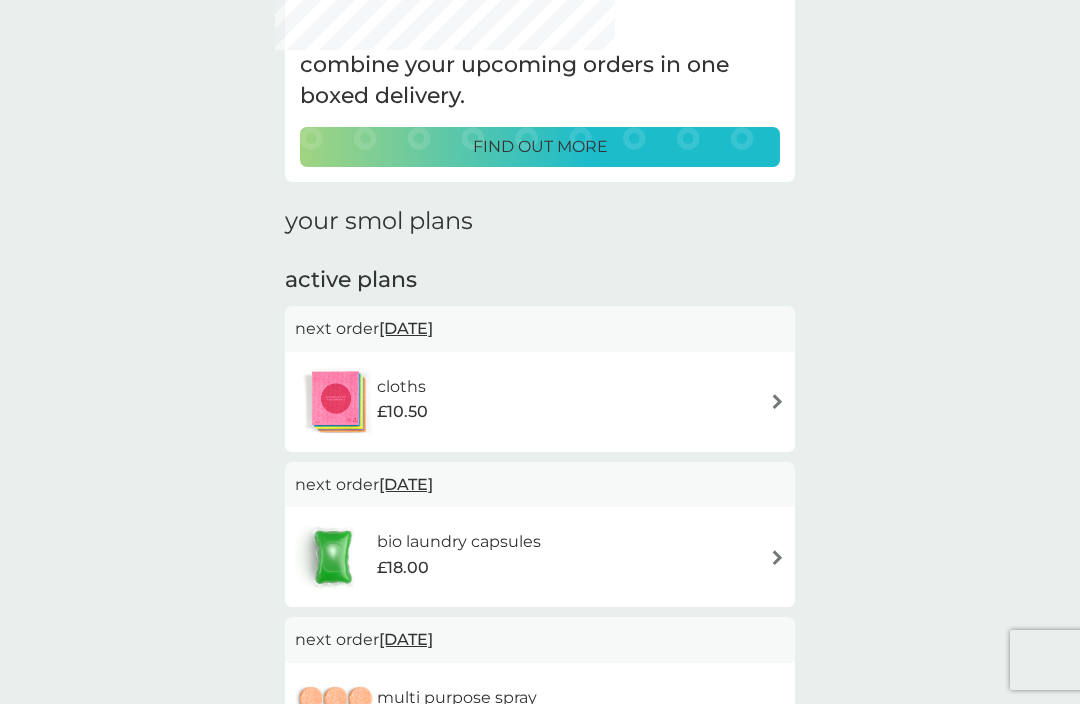 scroll, scrollTop: 0, scrollLeft: 0, axis: both 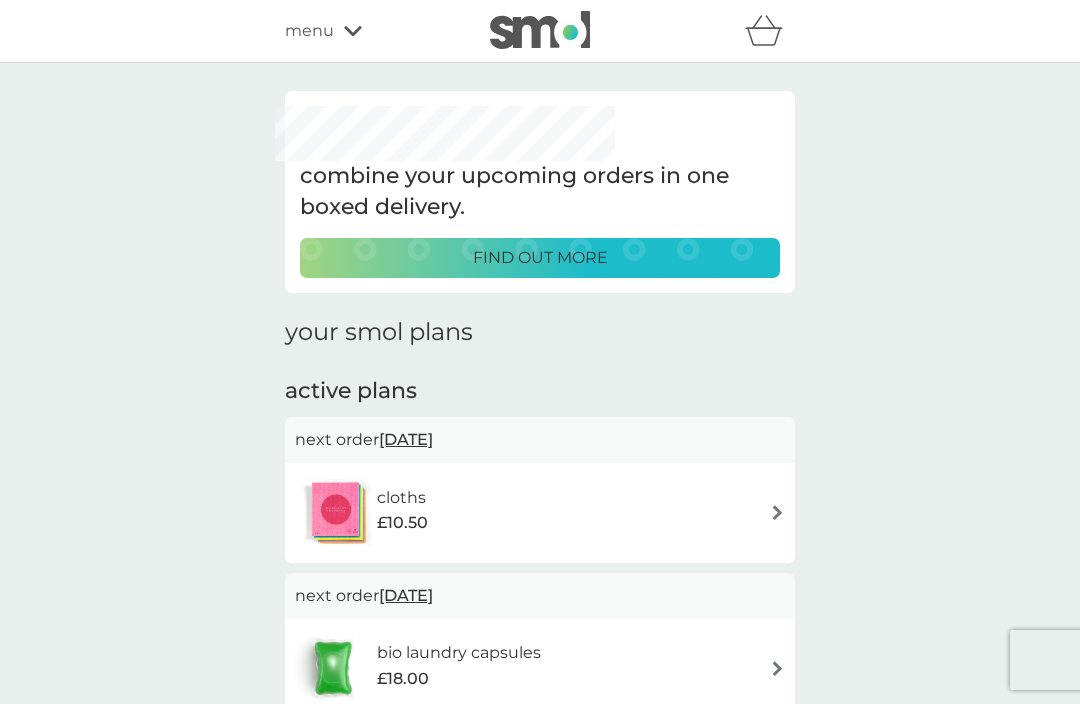 click on "menu" at bounding box center [309, 31] 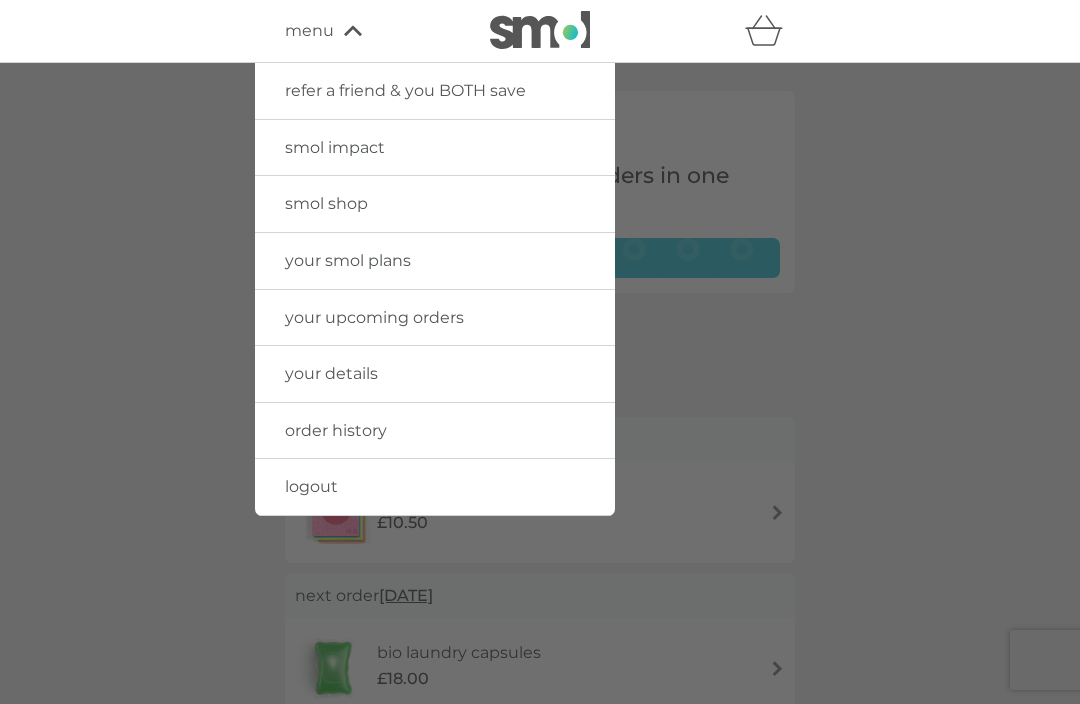 click on "order history" at bounding box center [435, 431] 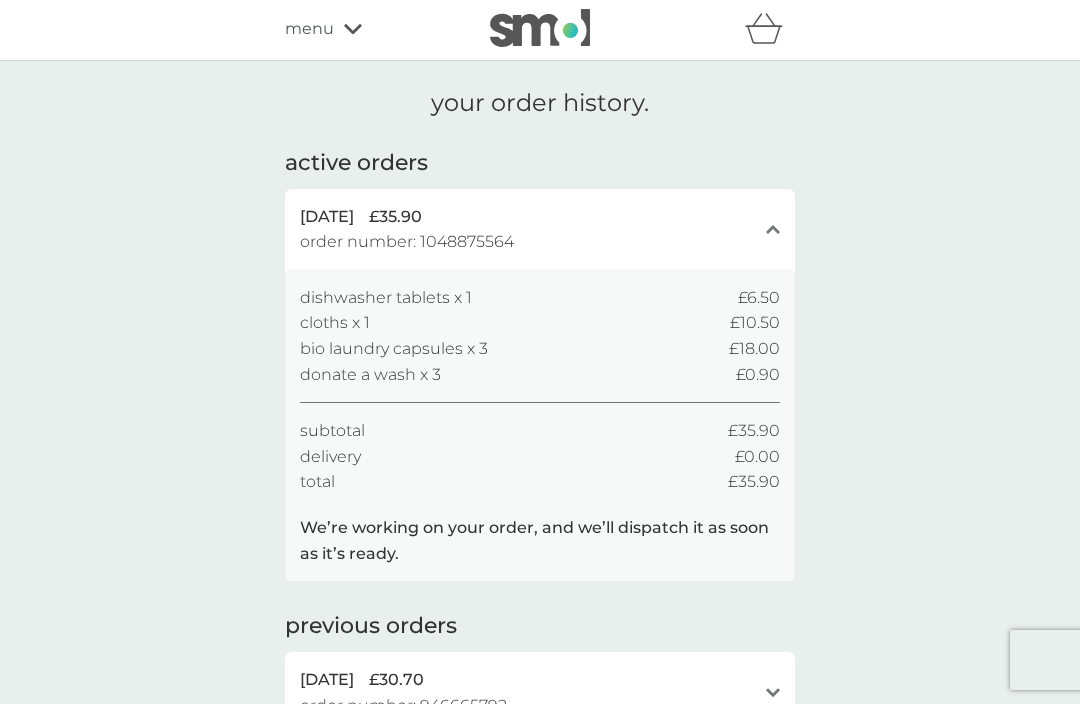scroll, scrollTop: 0, scrollLeft: 0, axis: both 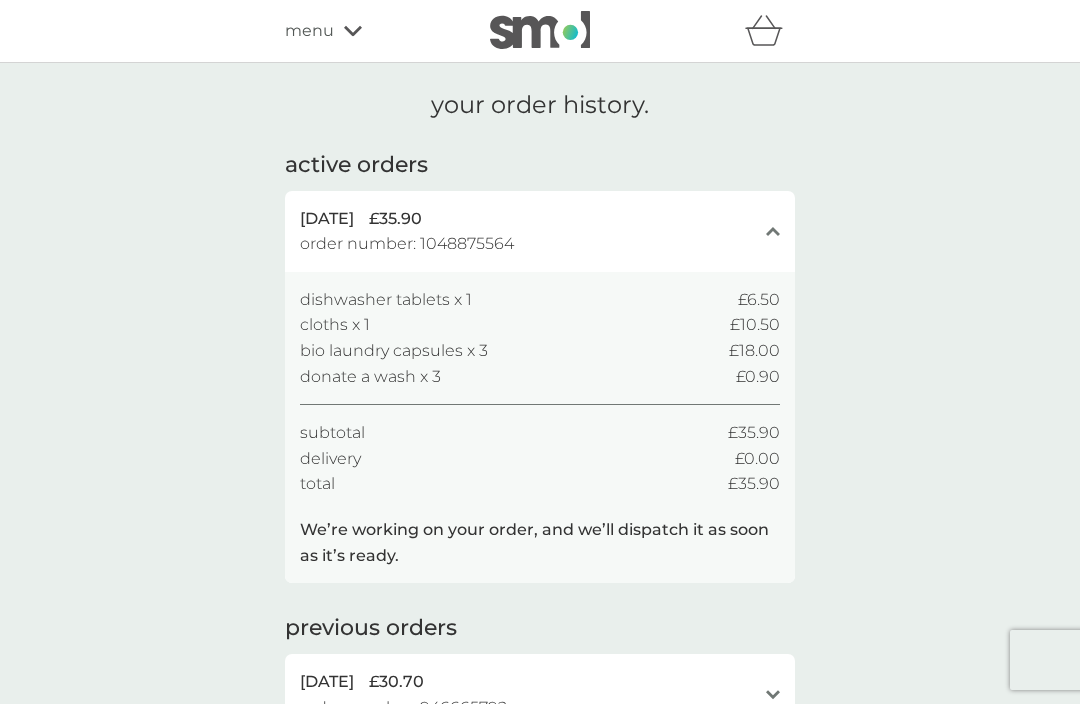 click on "menu" at bounding box center (370, 31) 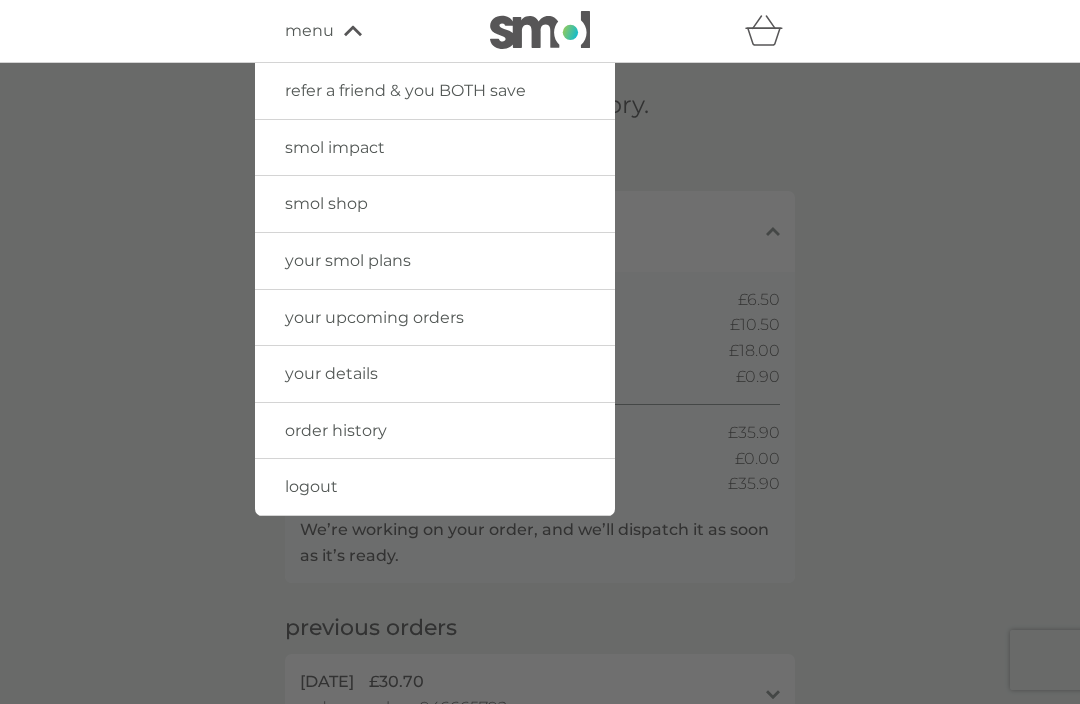 click on "your upcoming orders" at bounding box center [435, 318] 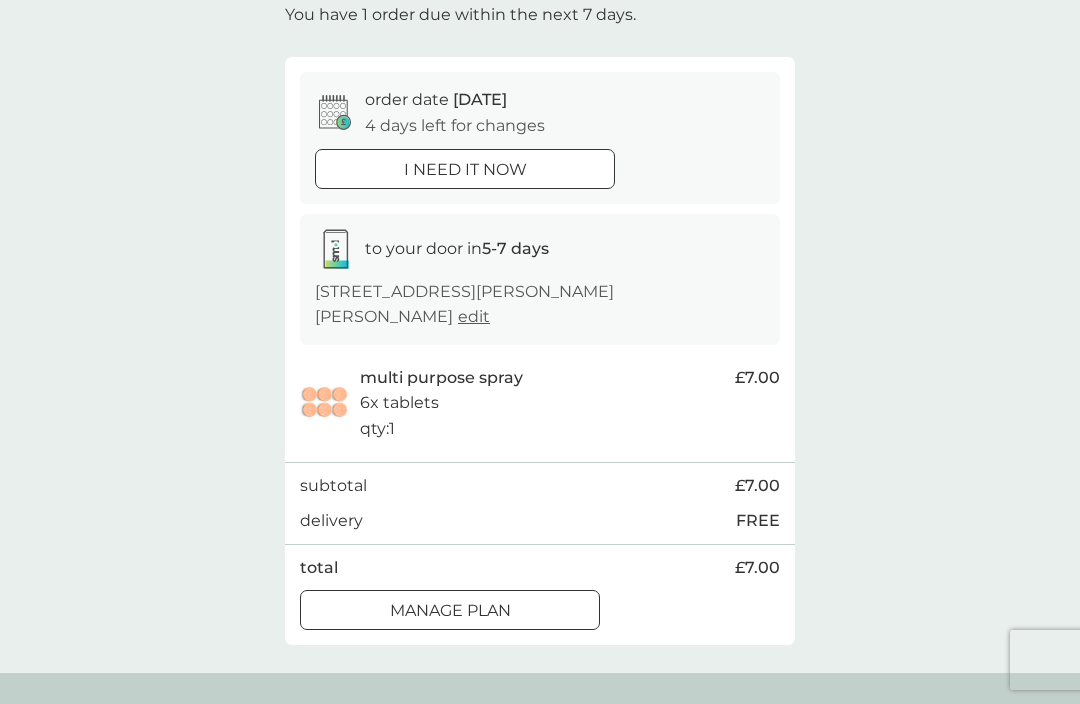 scroll, scrollTop: 127, scrollLeft: 0, axis: vertical 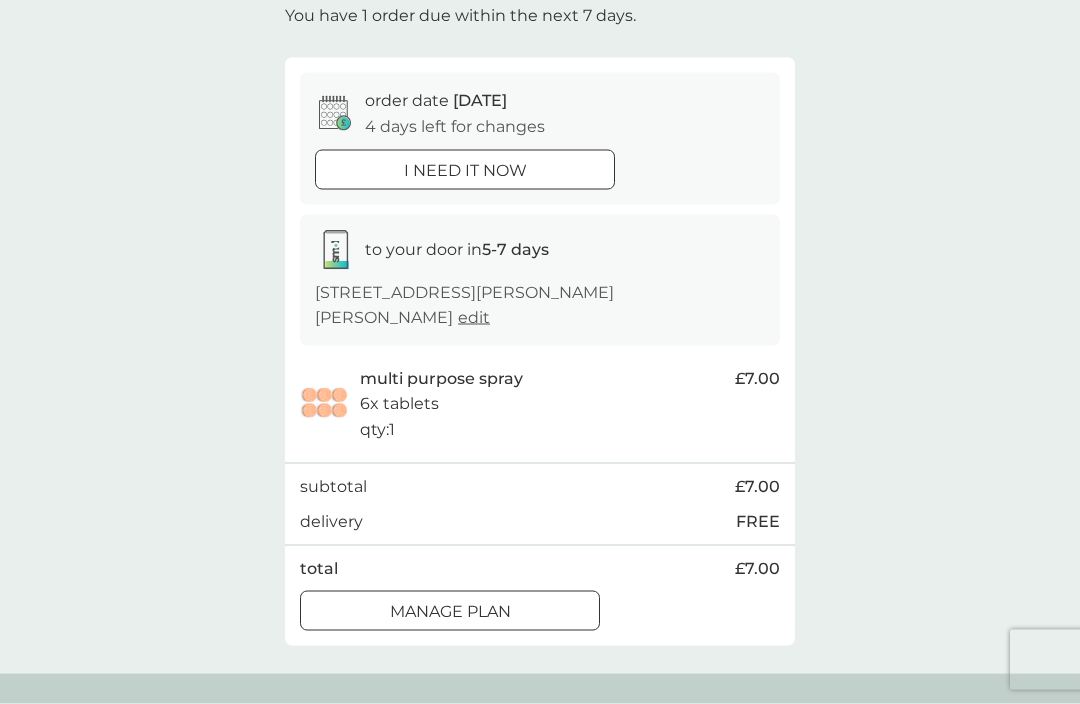 click on "Manage plan" at bounding box center [450, 612] 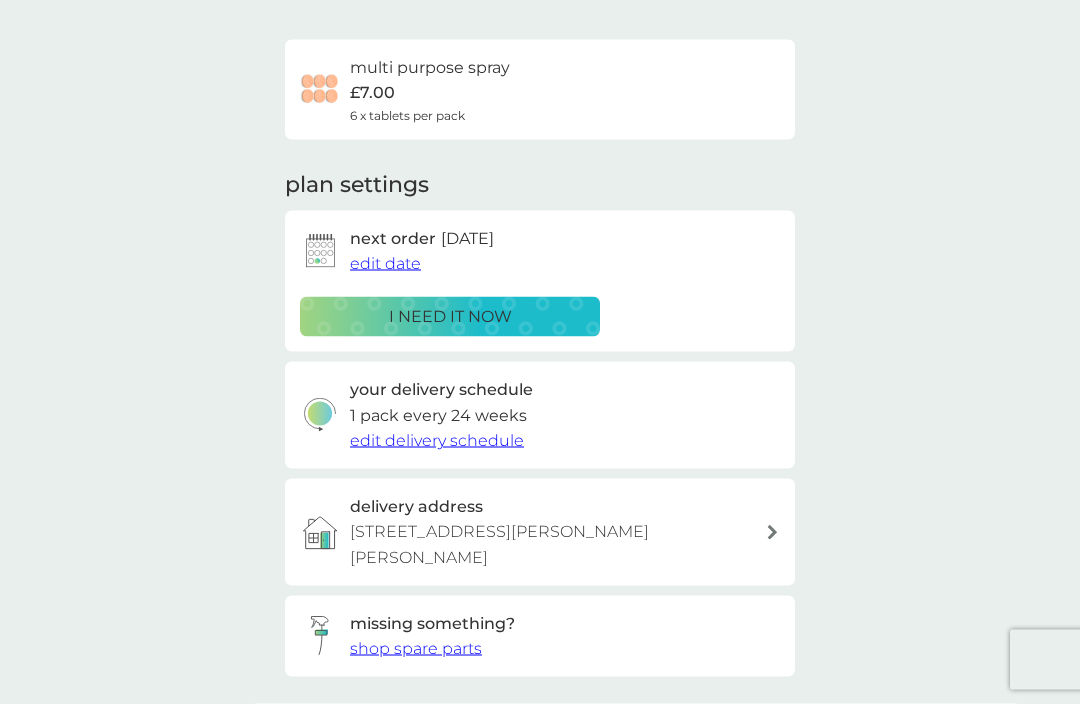 scroll, scrollTop: 0, scrollLeft: 0, axis: both 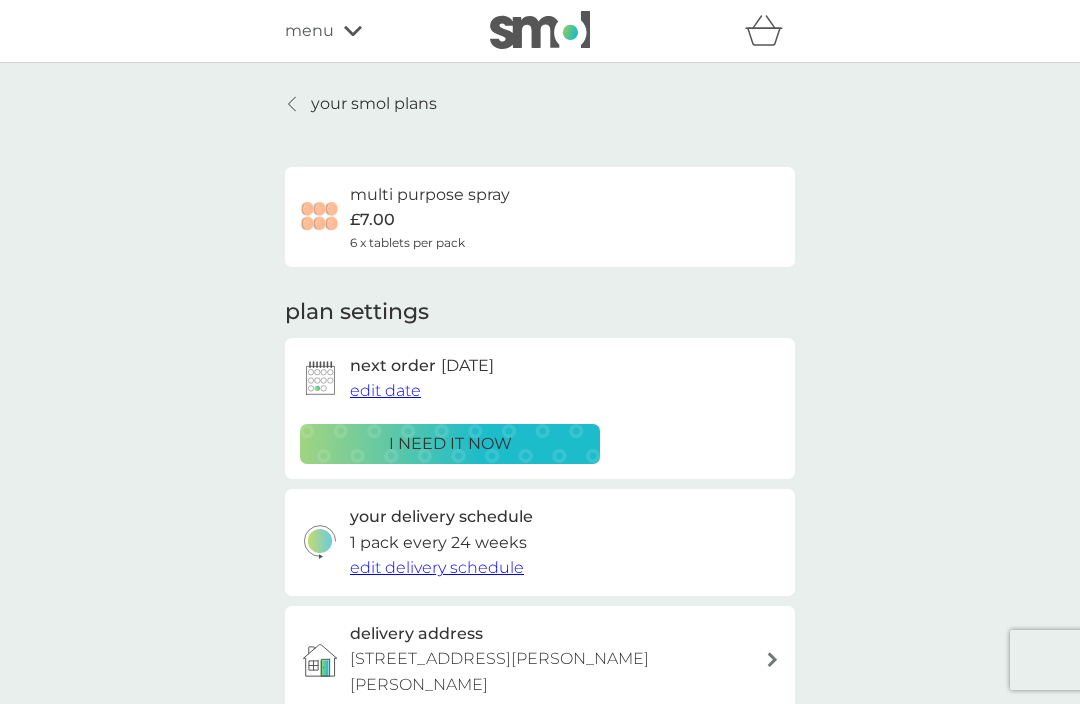 click on "edit date" at bounding box center (385, 390) 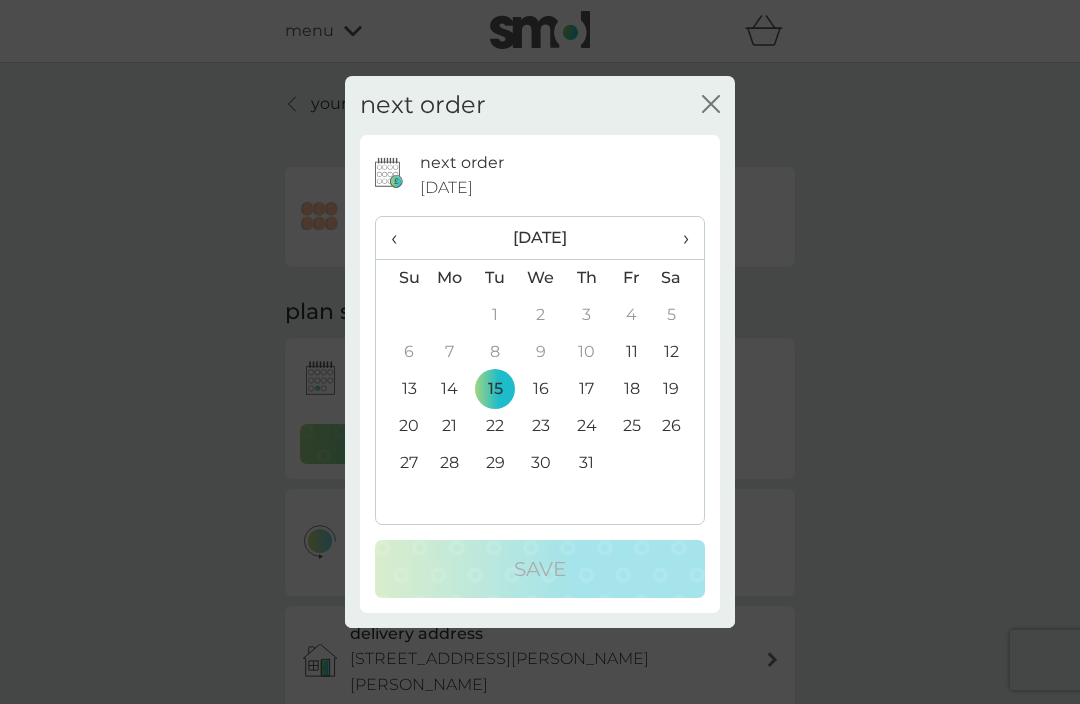 click on "›" at bounding box center [679, 238] 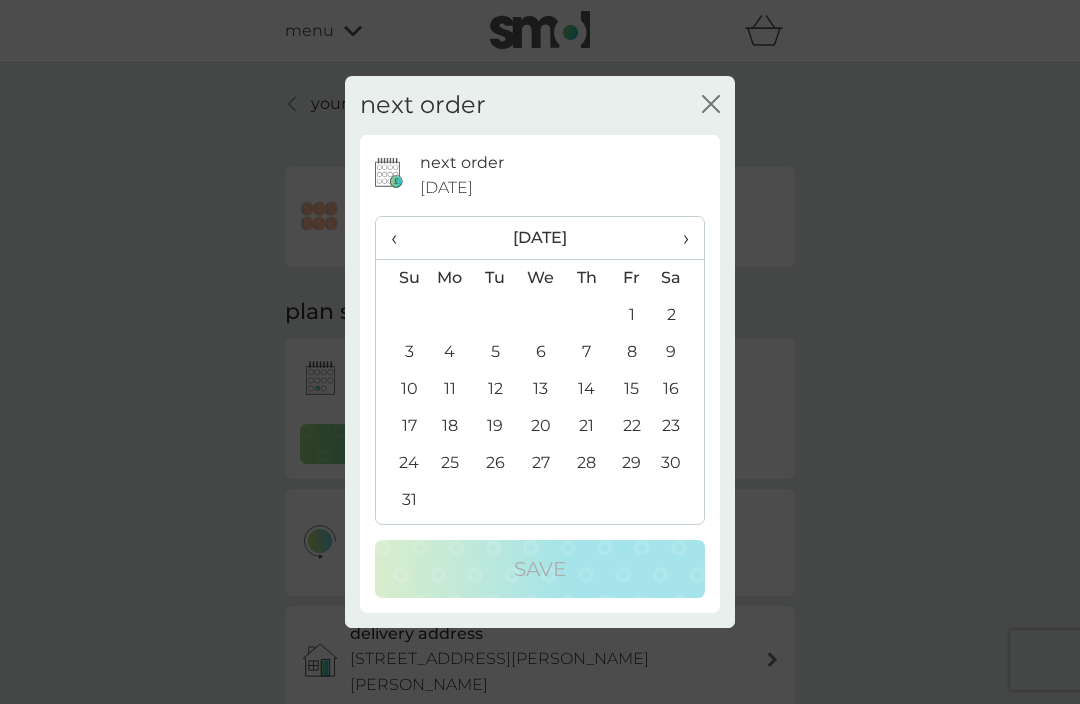 click on "28" at bounding box center (586, 463) 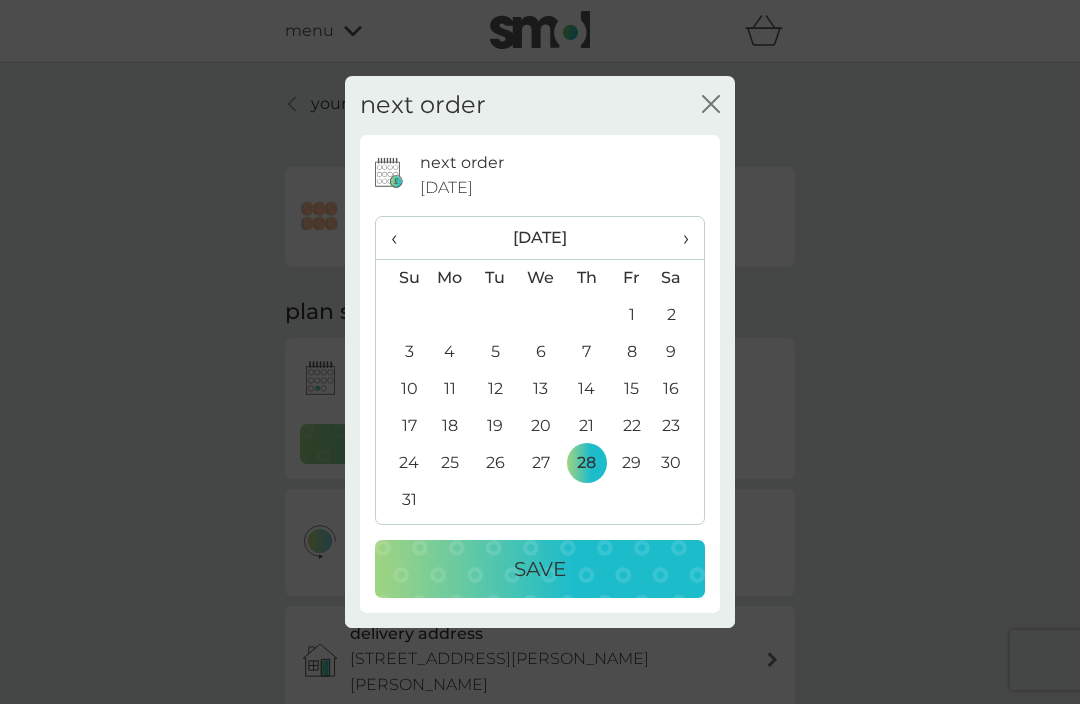 click on "Save" at bounding box center (540, 569) 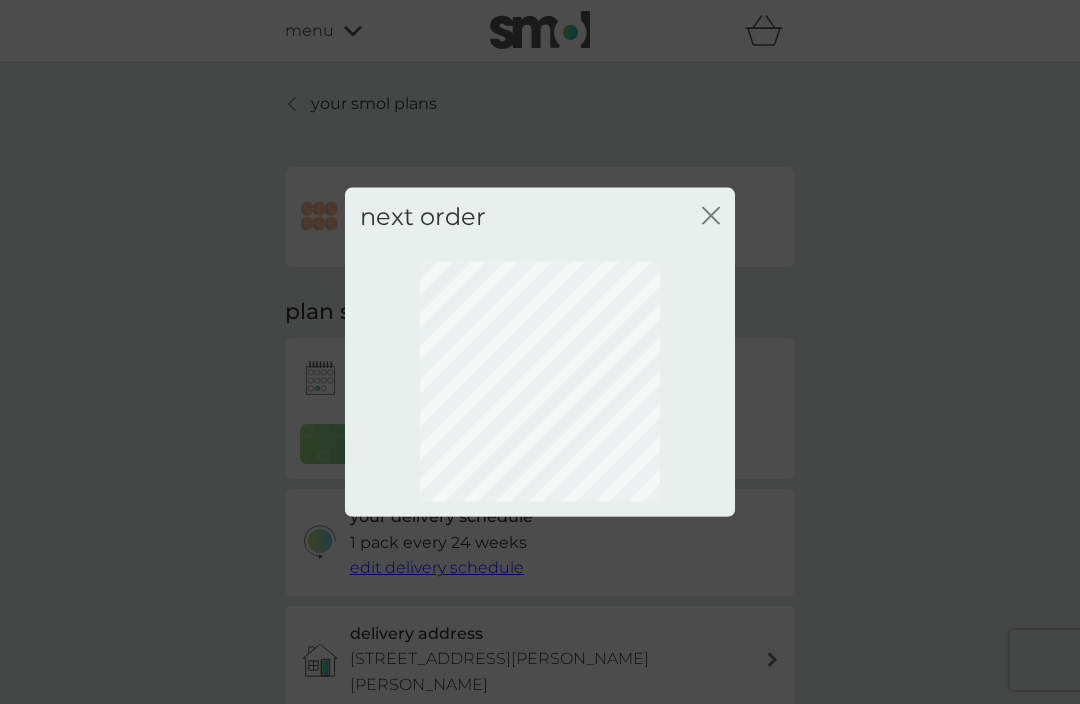 click on "close" 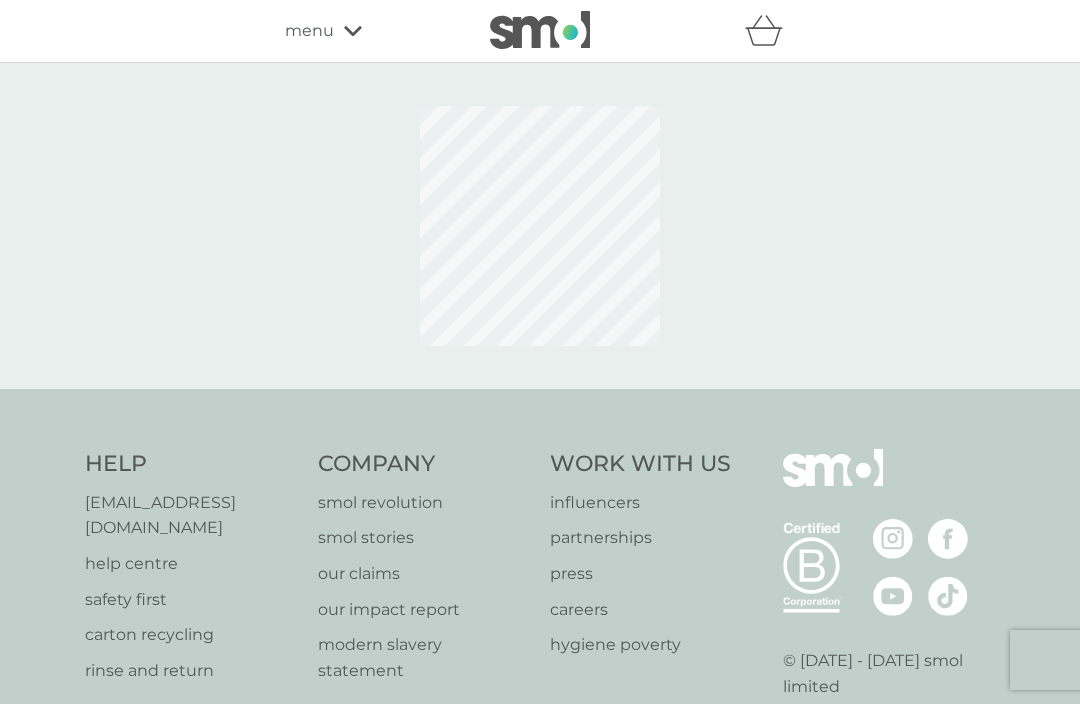 click on "good times. close Your order will be processed on [DATE]" at bounding box center [540, 352] 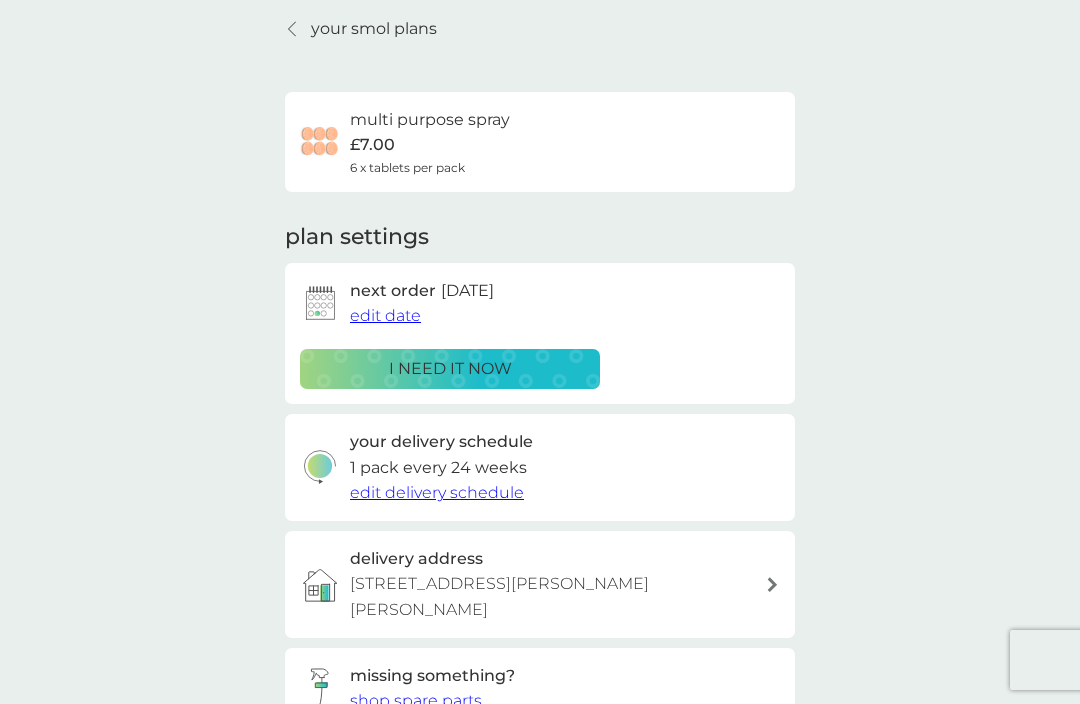 scroll, scrollTop: 0, scrollLeft: 0, axis: both 